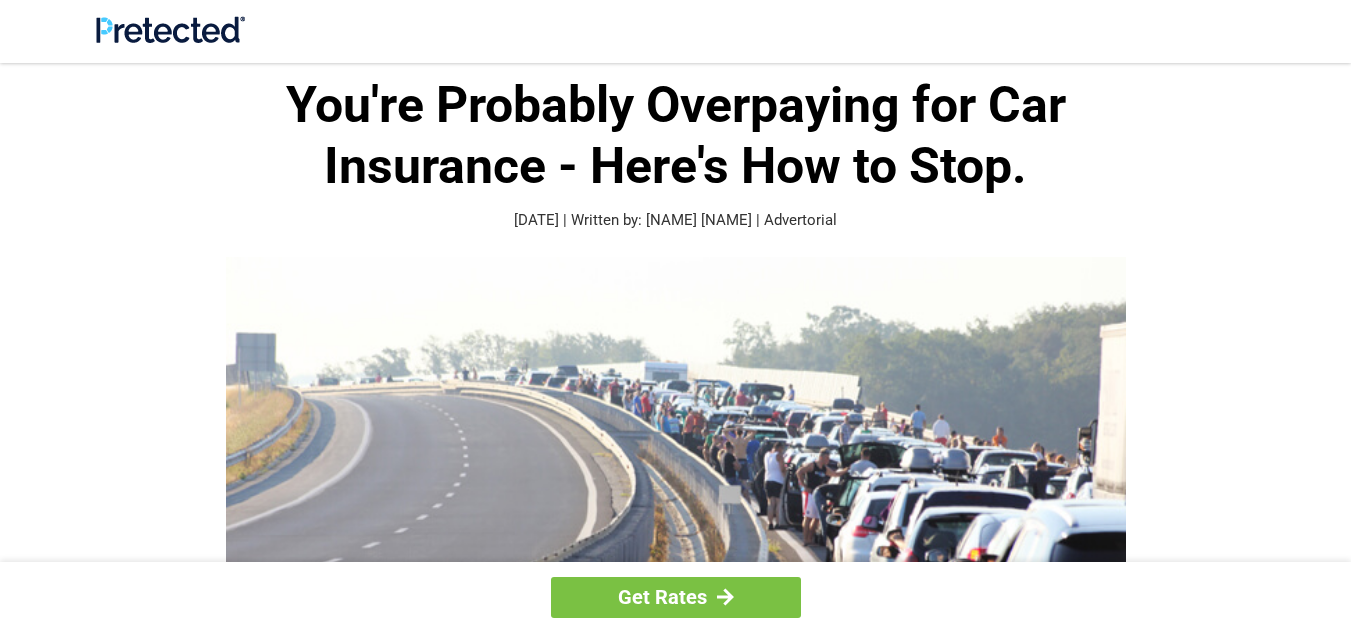 scroll, scrollTop: 0, scrollLeft: 0, axis: both 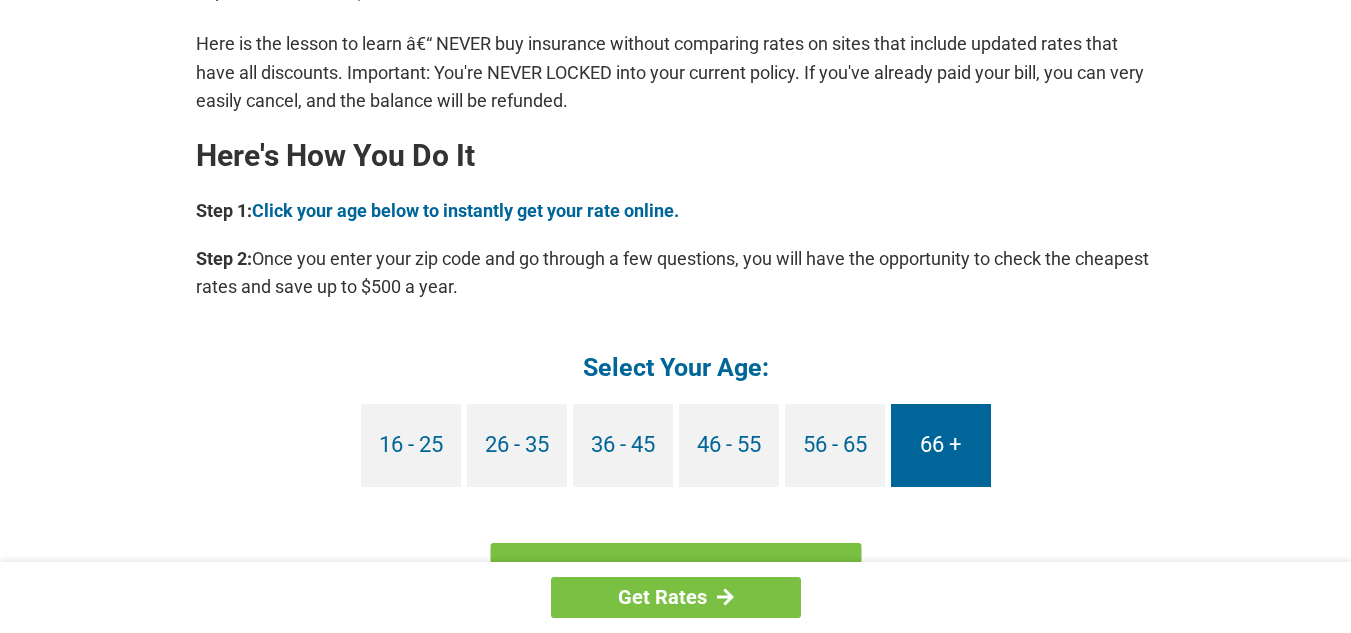 click on "66 +" at bounding box center [941, 445] 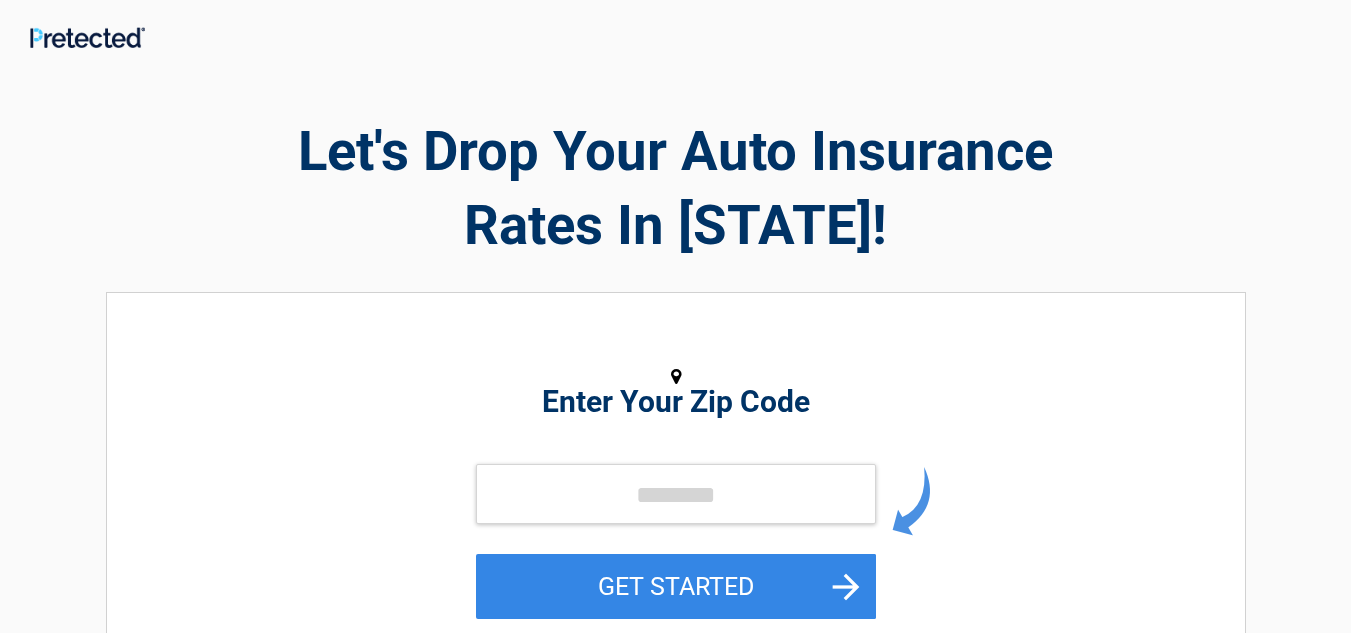 scroll, scrollTop: 0, scrollLeft: 0, axis: both 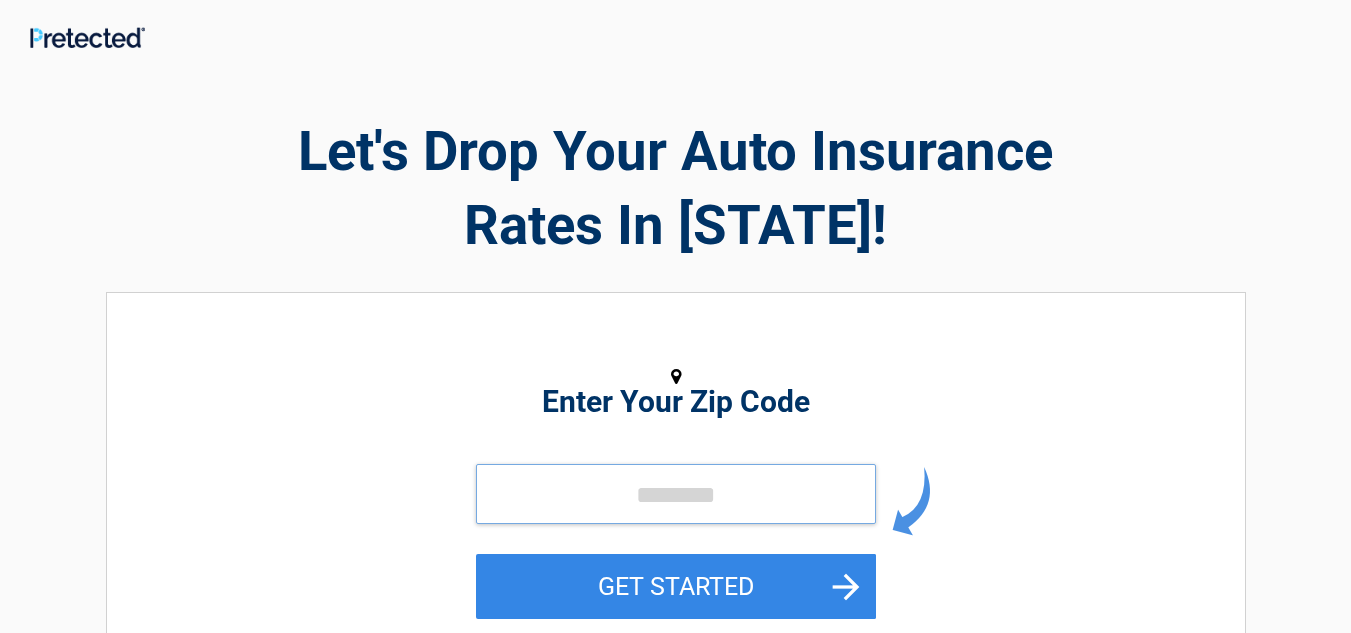 click at bounding box center (676, 494) 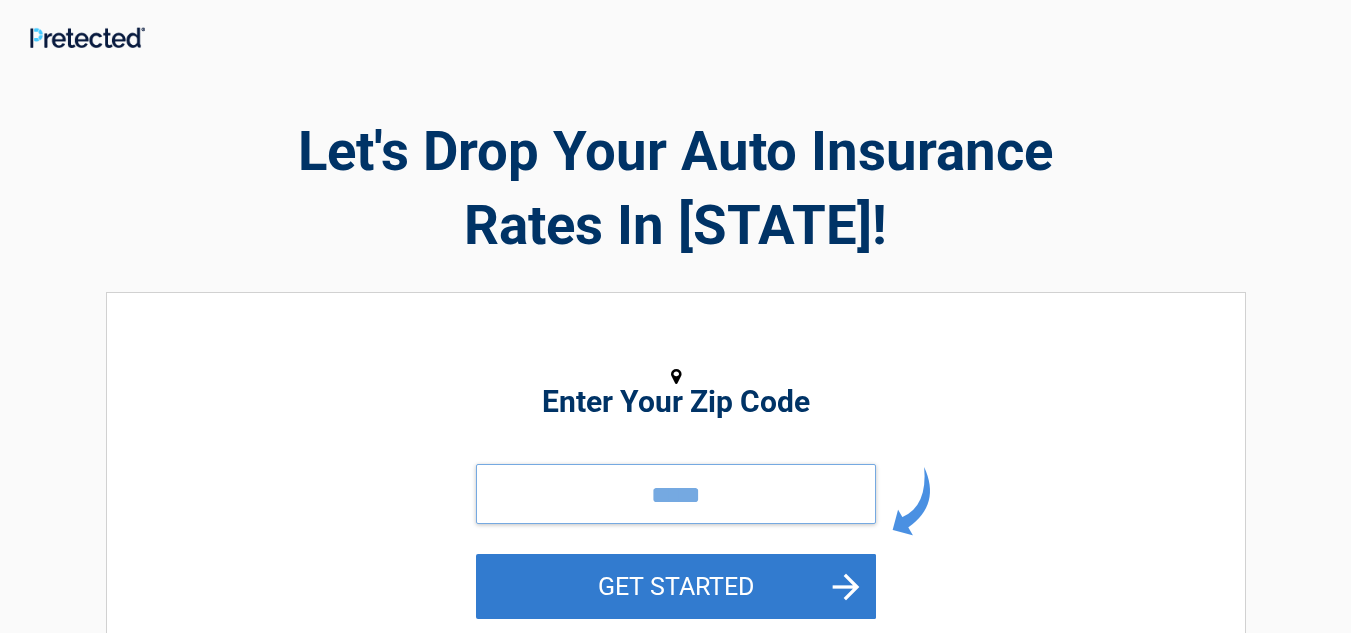 type on "*****" 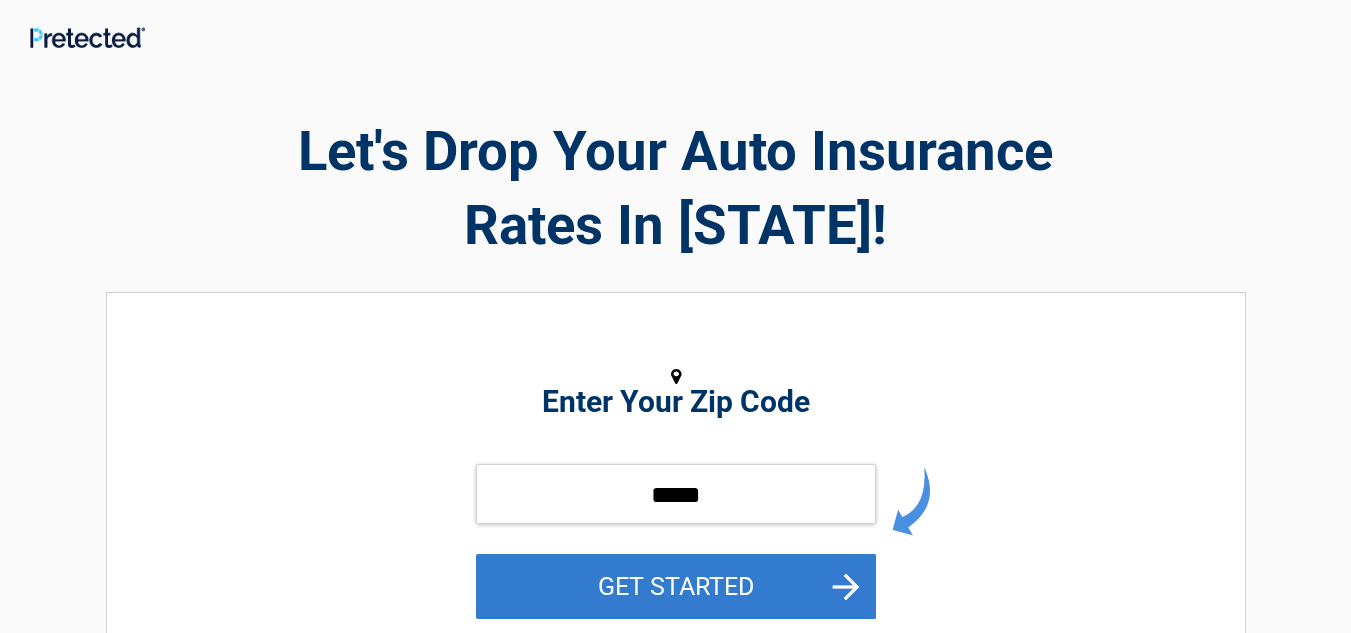 click on "GET STARTED" at bounding box center (676, 586) 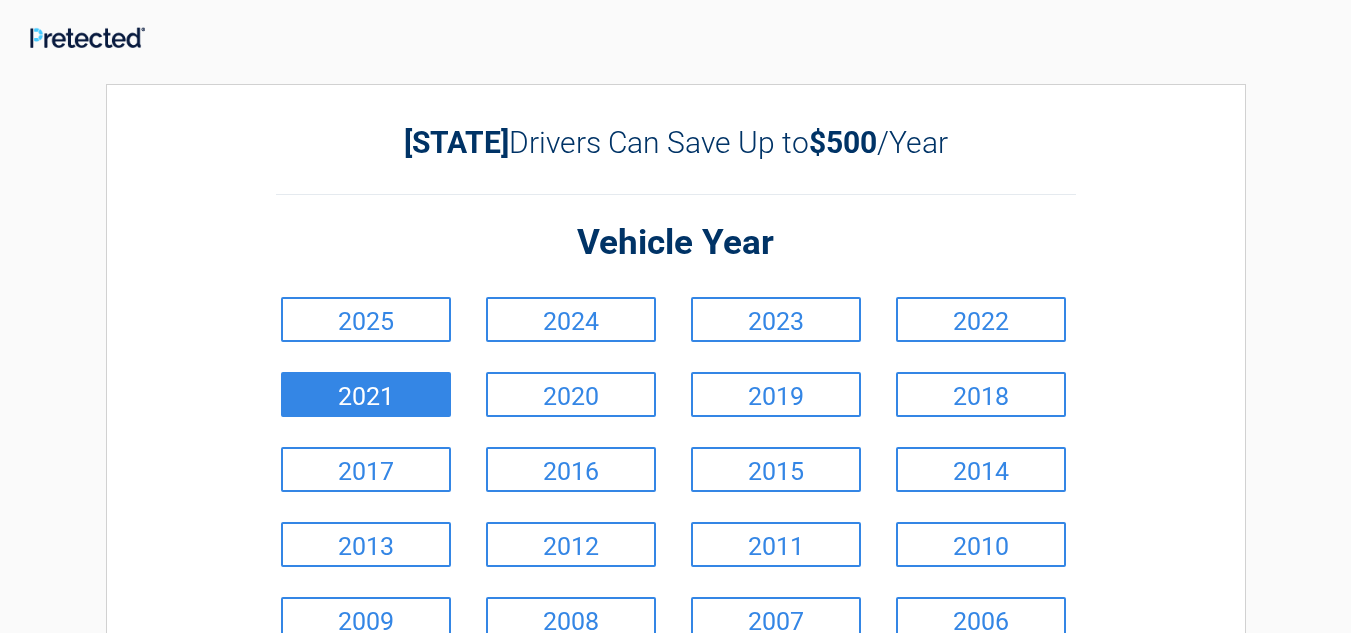 click on "2021" at bounding box center (366, 394) 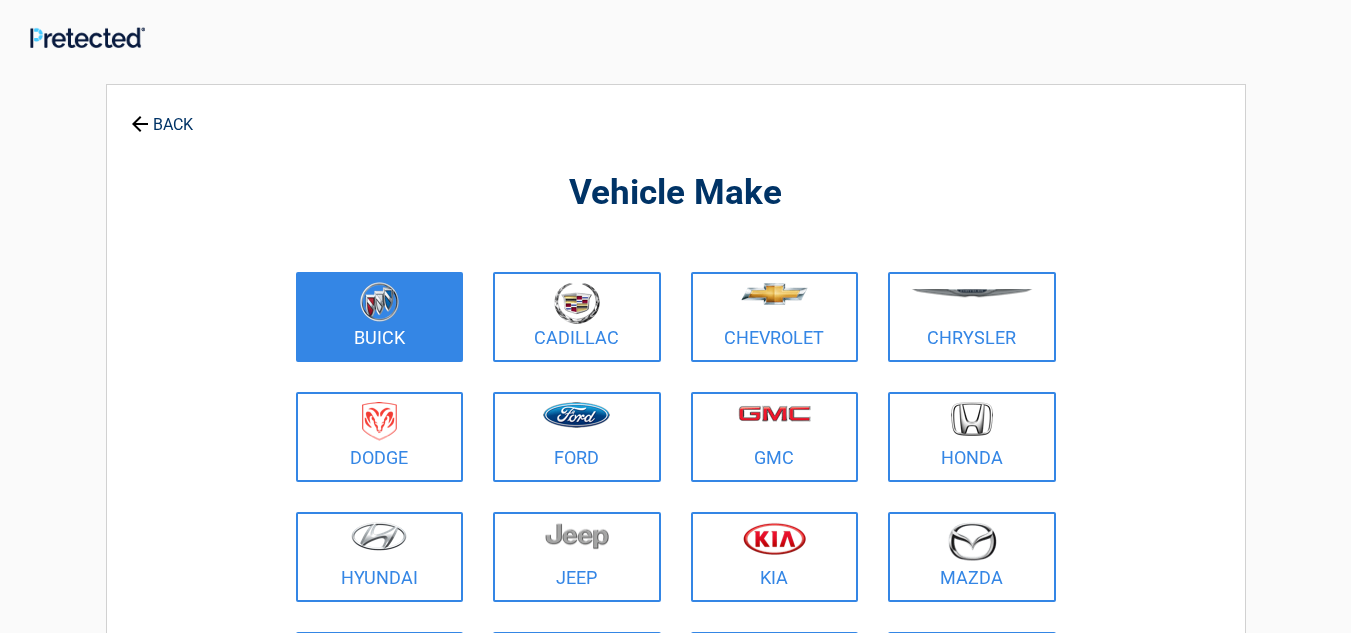 click on "Buick" at bounding box center (380, 317) 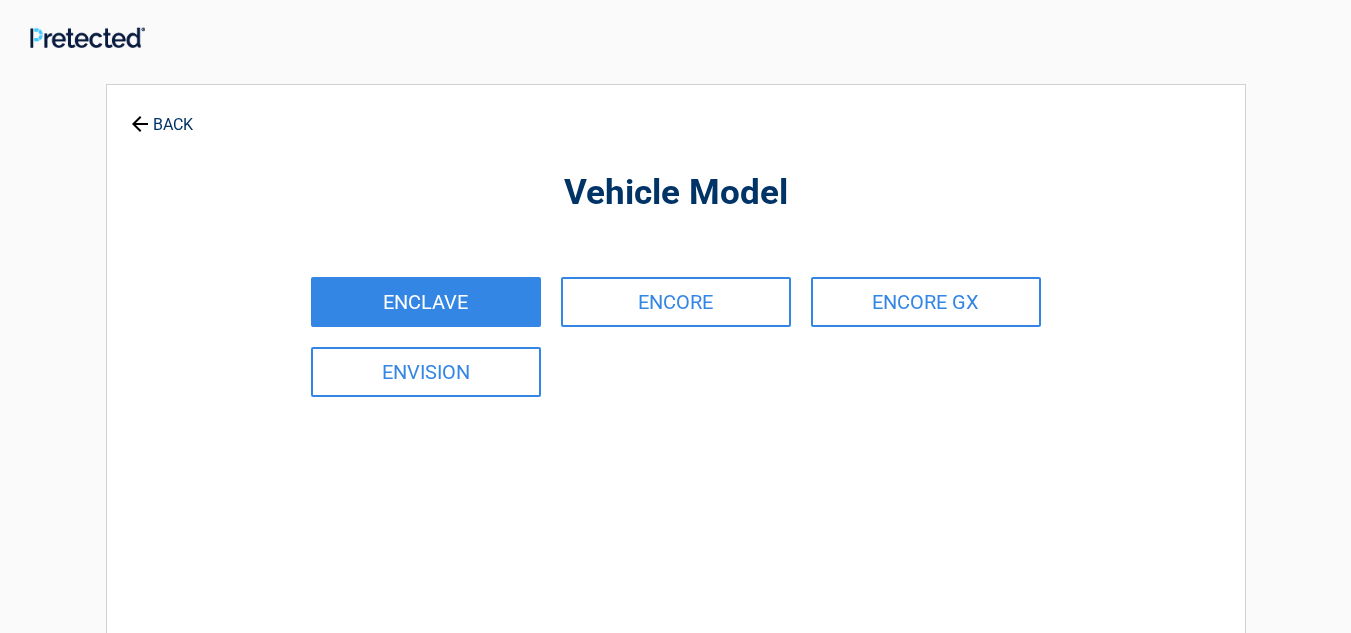 click on "ENCLAVE" at bounding box center (426, 302) 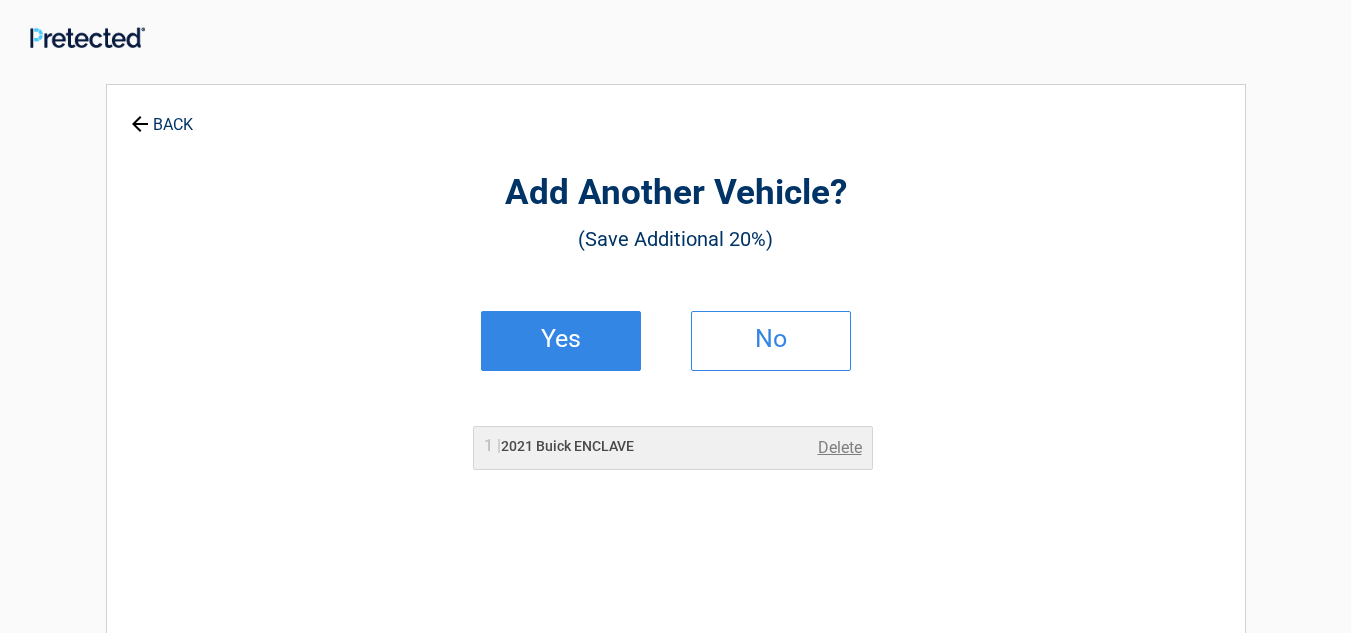click on "Yes" at bounding box center (561, 339) 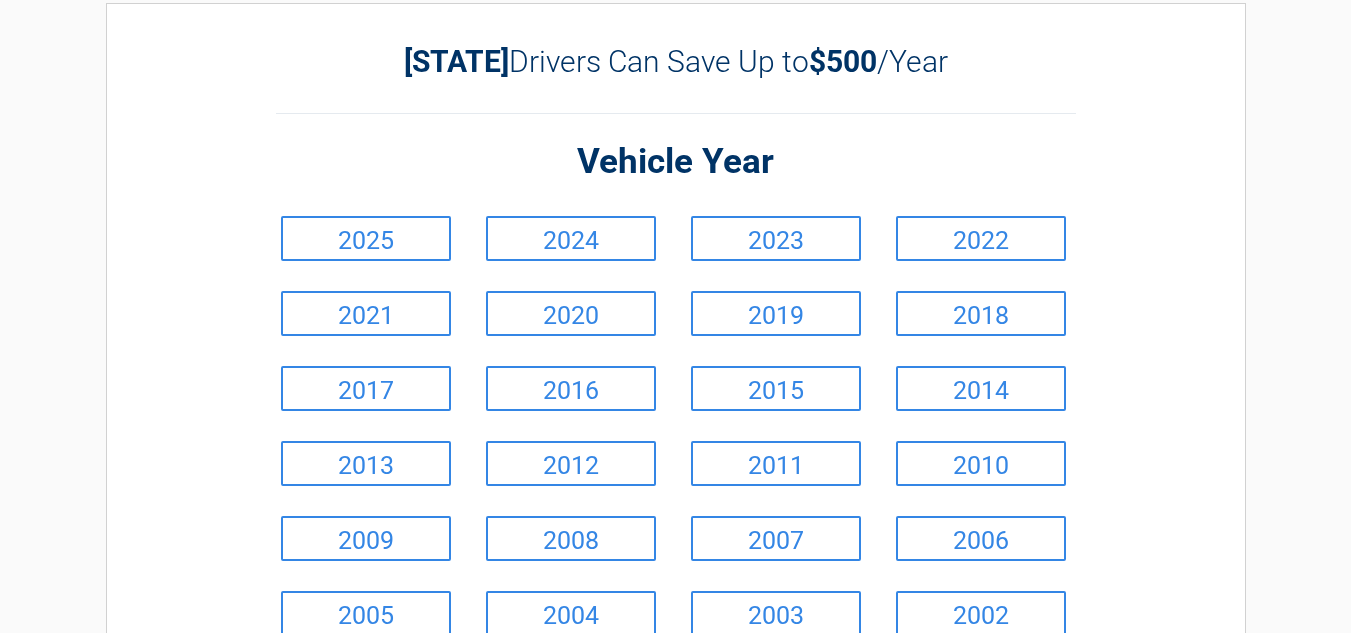 scroll, scrollTop: 159, scrollLeft: 0, axis: vertical 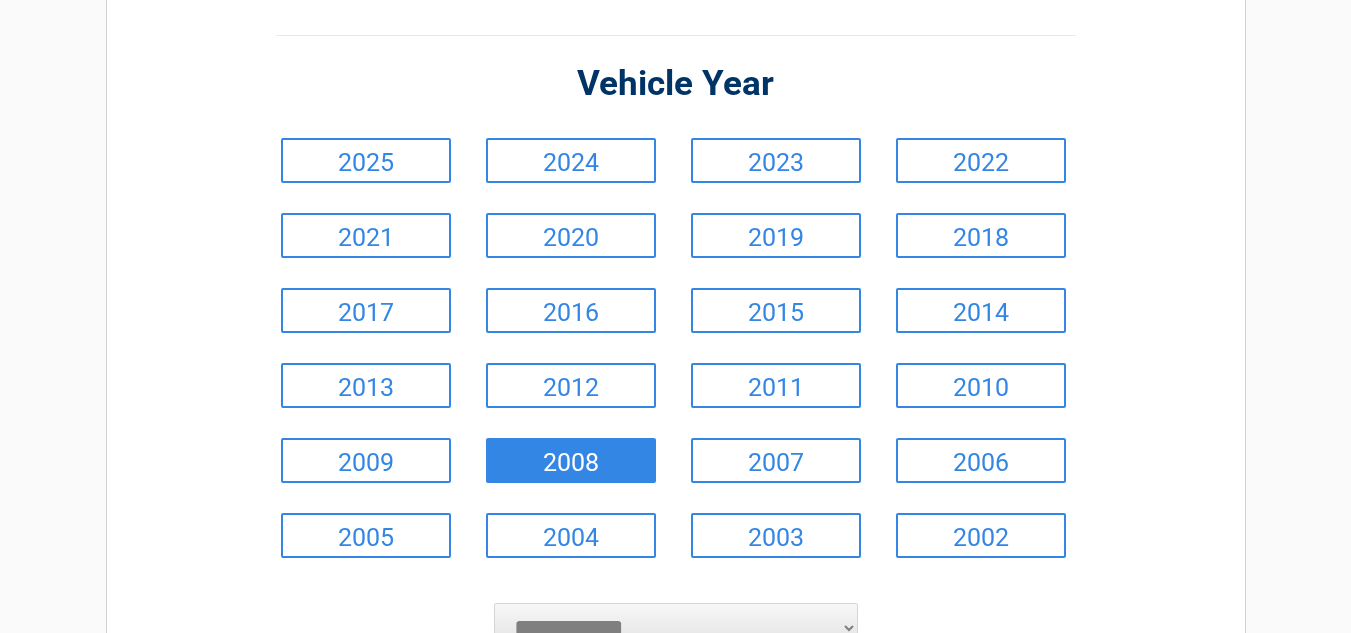 click on "2008" at bounding box center (571, 460) 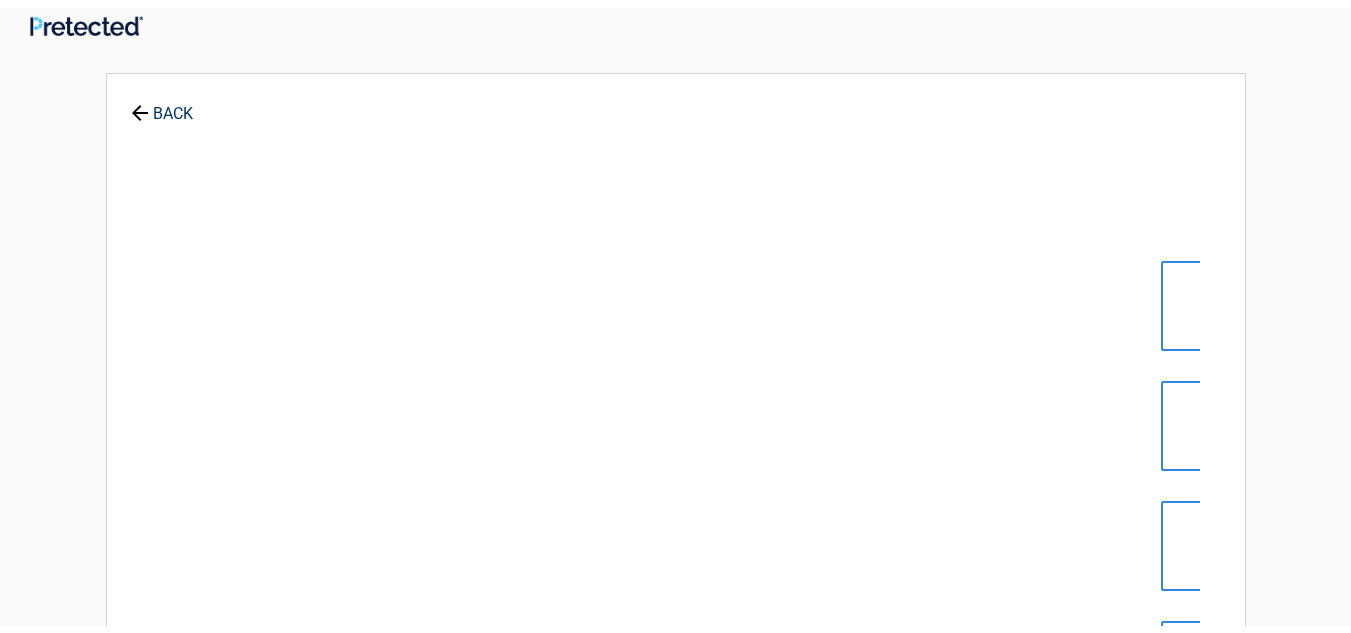 scroll, scrollTop: 0, scrollLeft: 0, axis: both 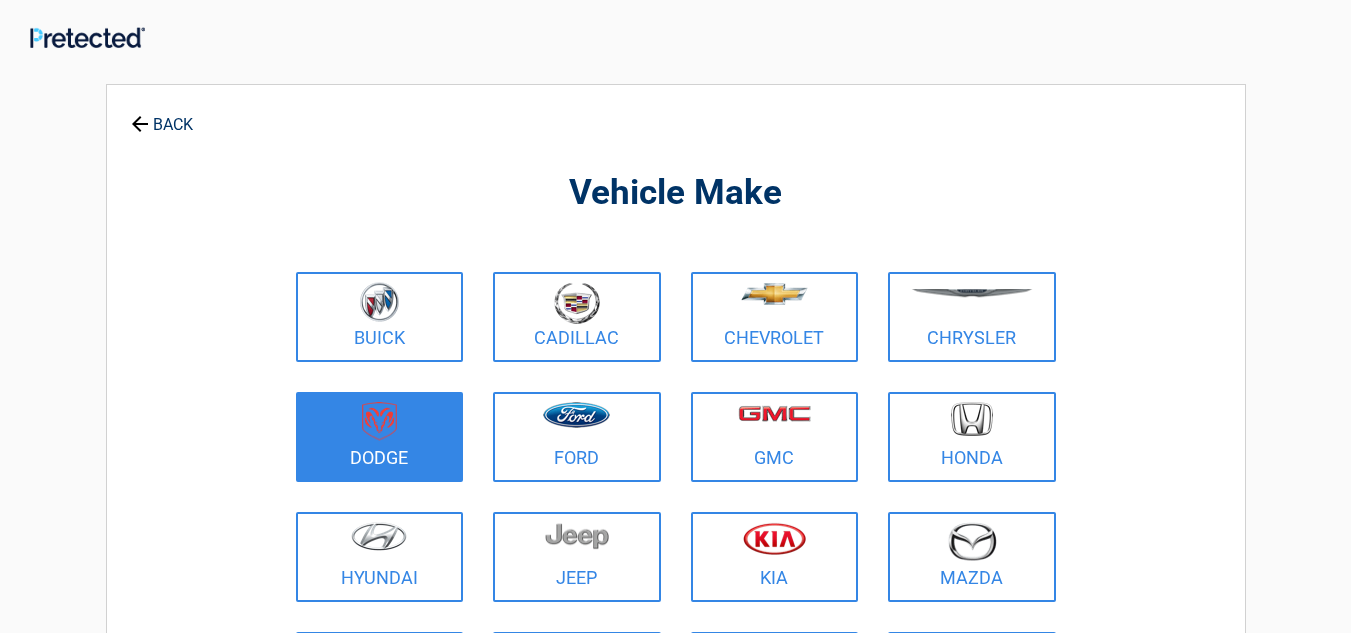 click on "Dodge" at bounding box center [380, 437] 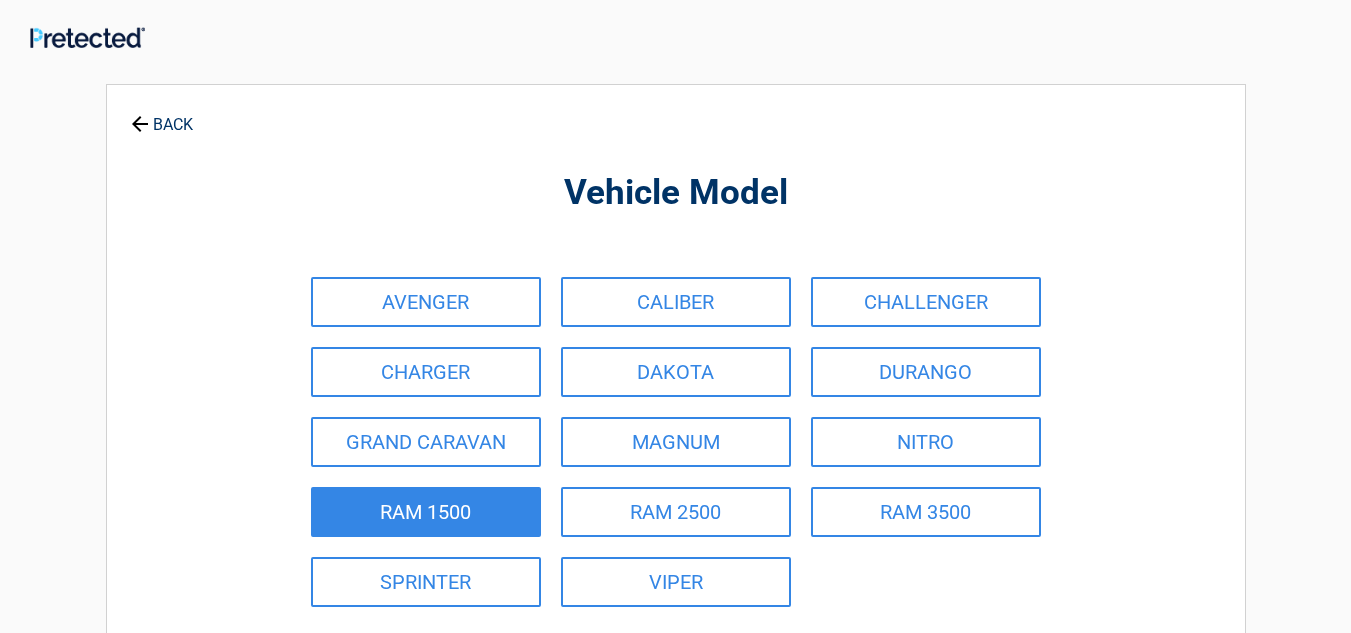 click on "RAM 1500" at bounding box center (426, 512) 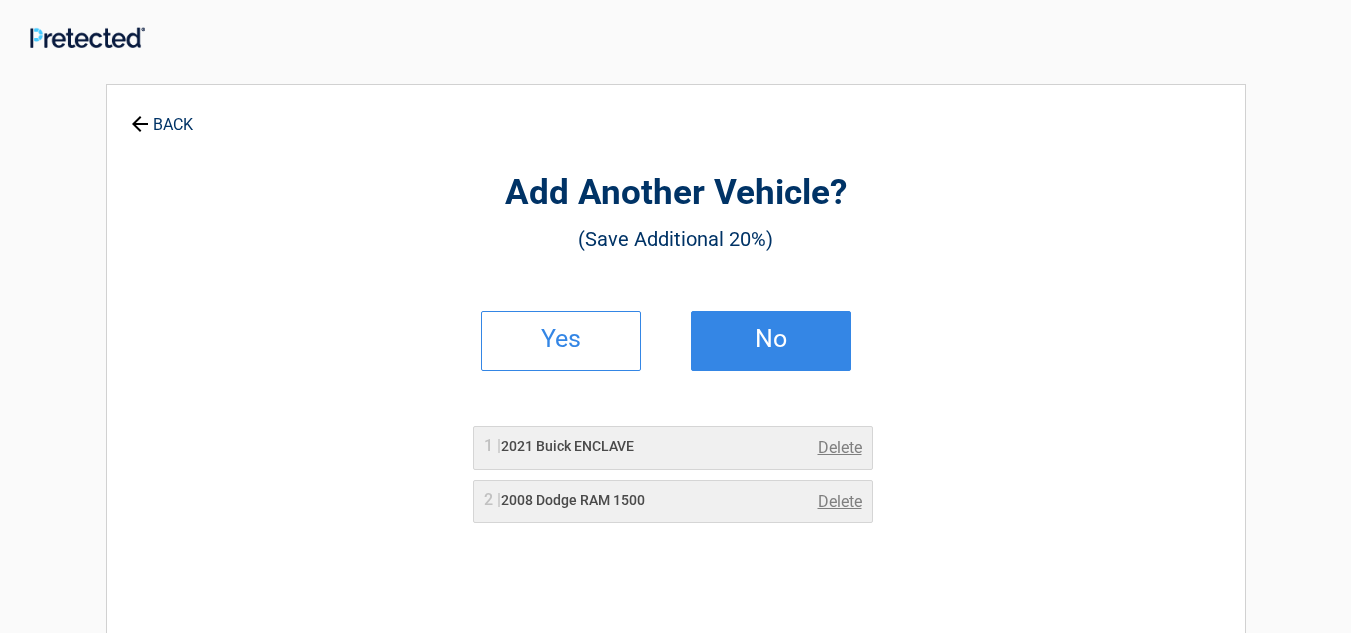 click on "No" at bounding box center [771, 339] 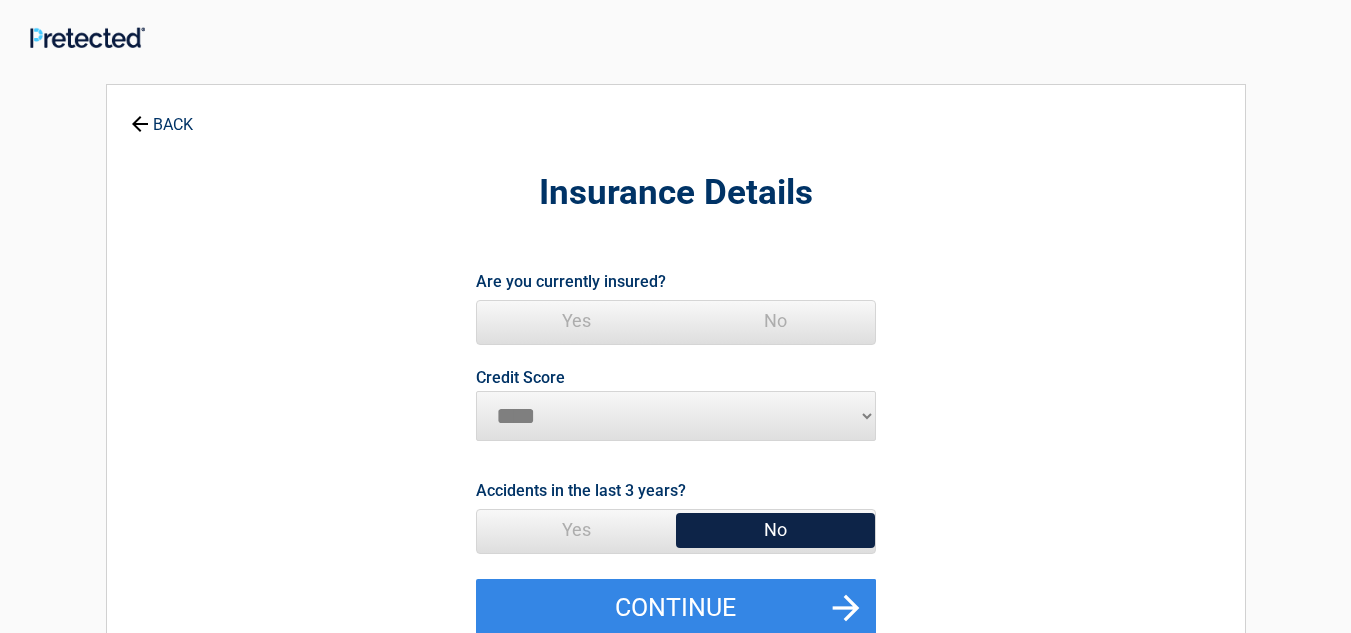 click on "Yes" at bounding box center [576, 321] 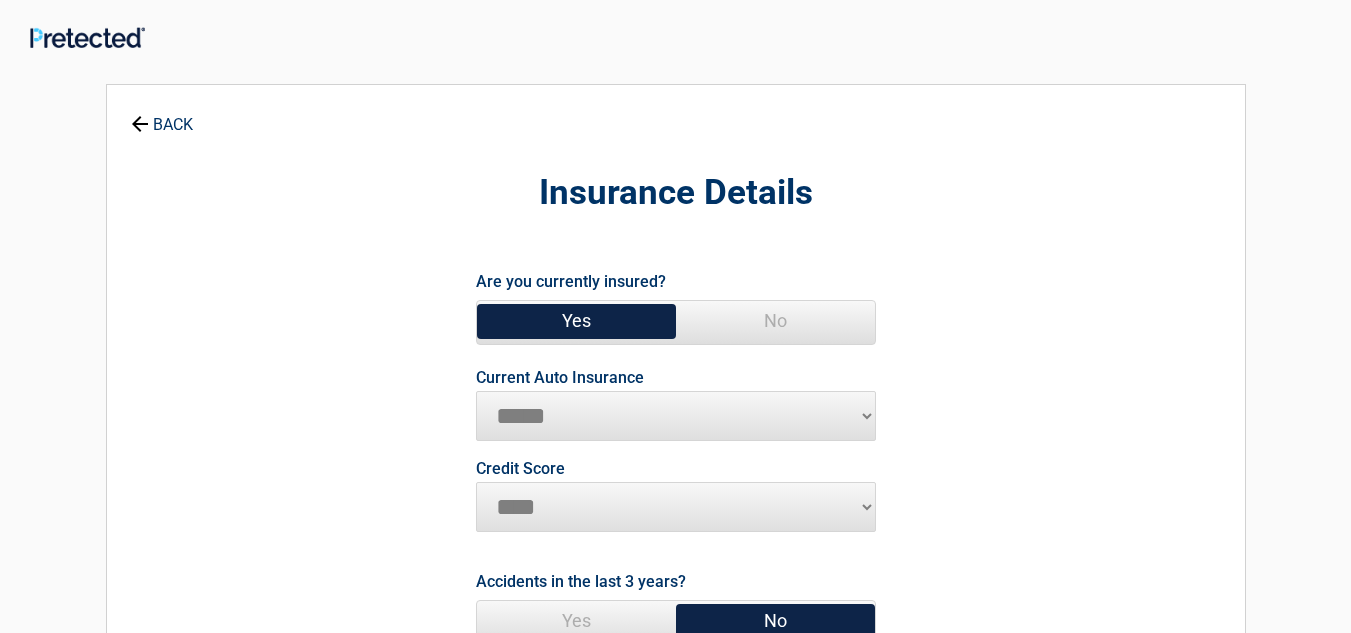 click on "**********" at bounding box center [676, 416] 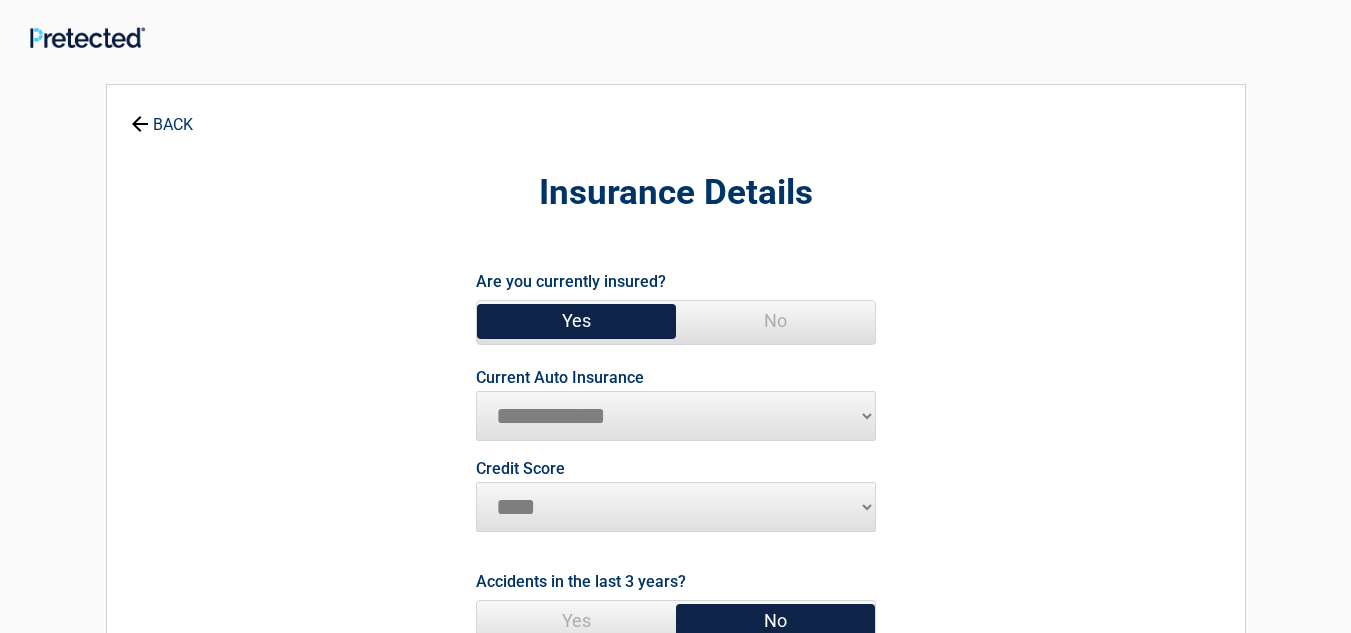 click on "**********" at bounding box center [676, 416] 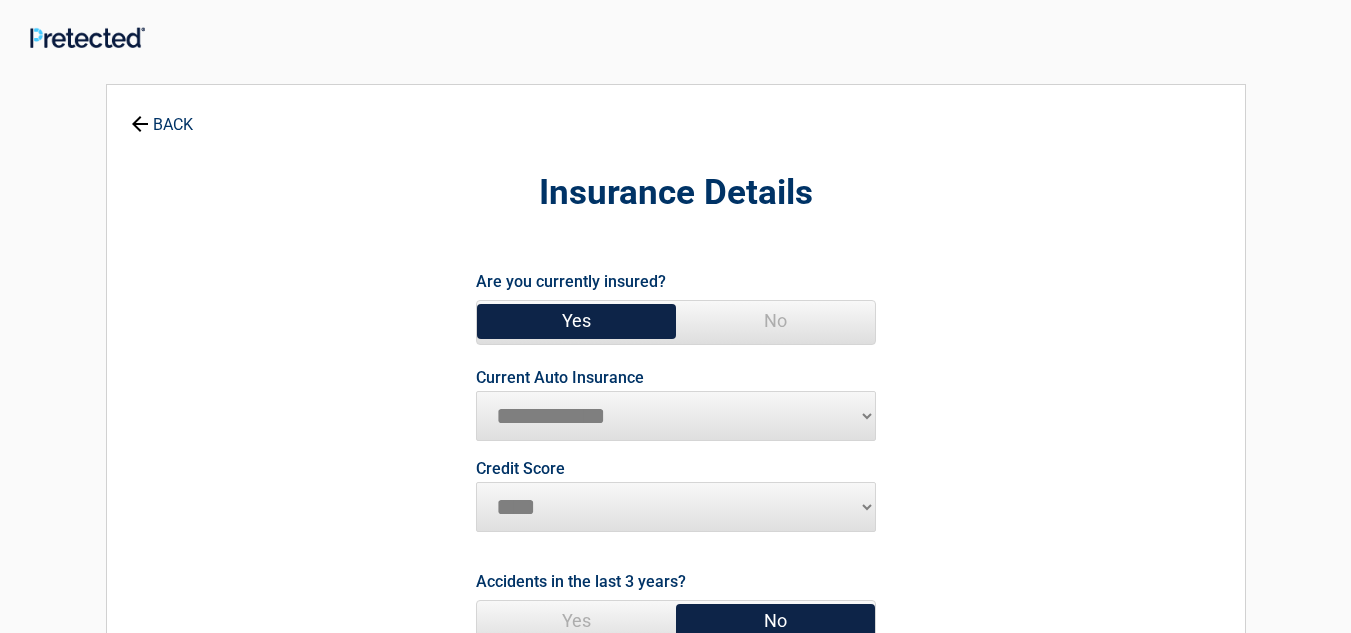 click on "*********
****
*******
****" at bounding box center (676, 507) 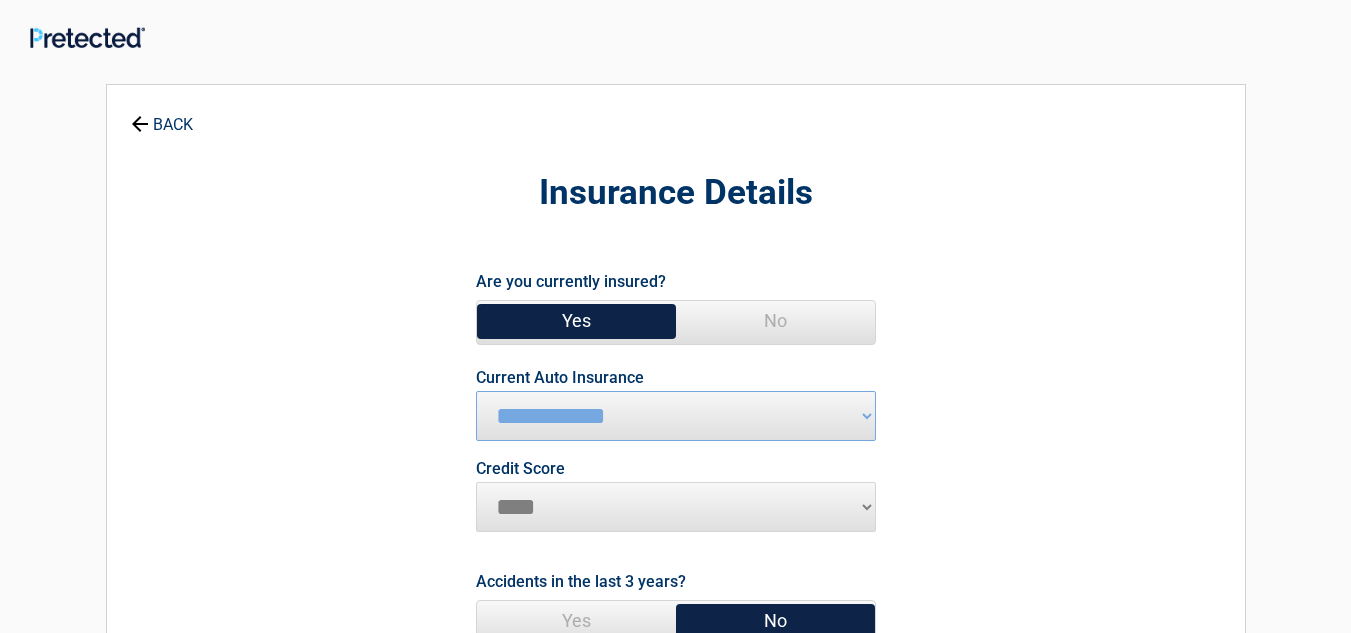 click on "*********
****
*******
****" at bounding box center (676, 507) 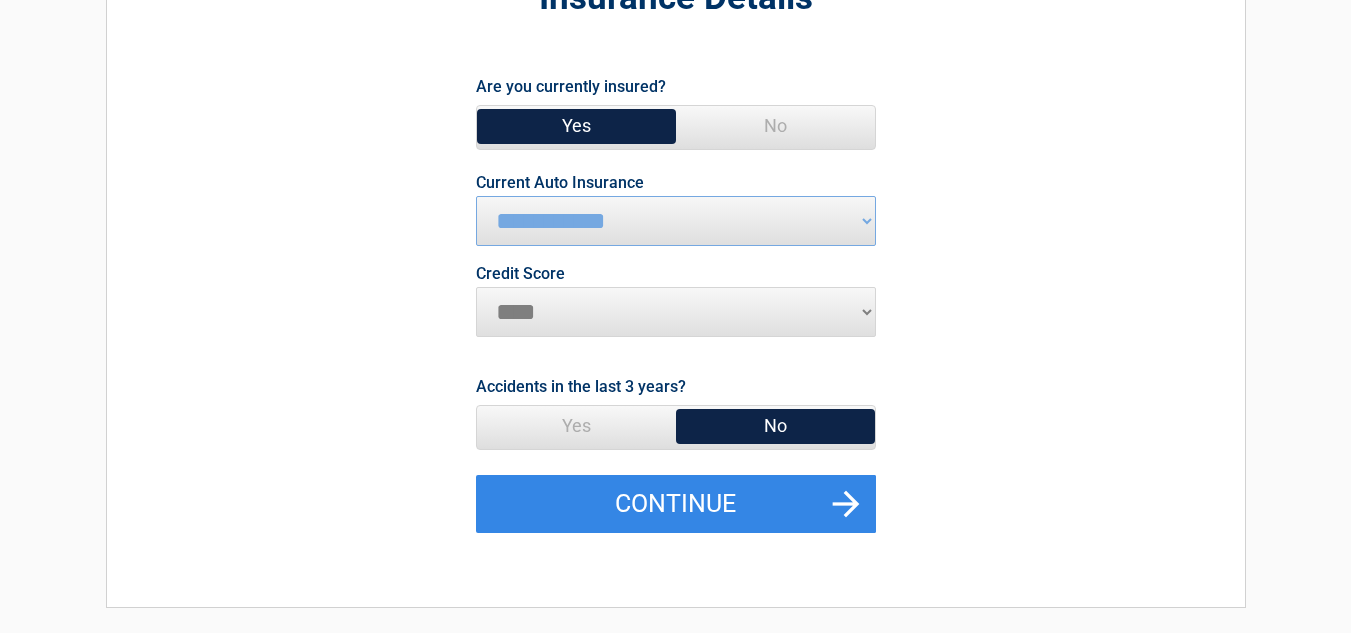 scroll, scrollTop: 197, scrollLeft: 0, axis: vertical 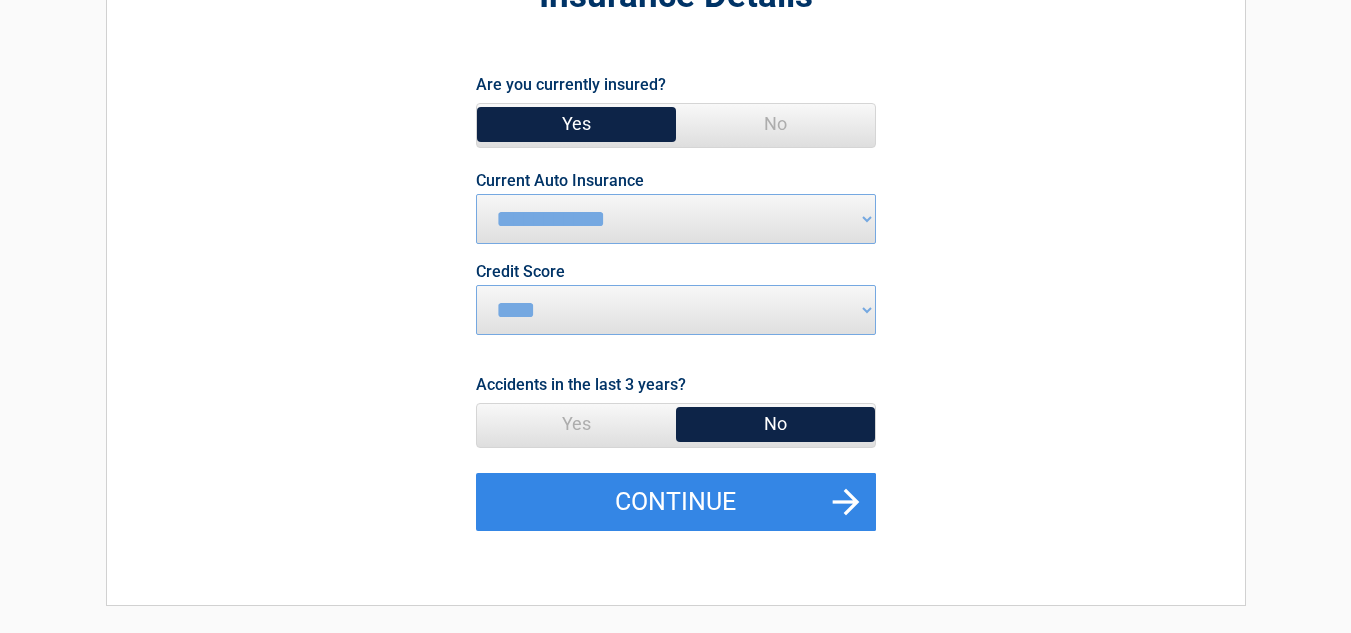 click on "No" at bounding box center (775, 424) 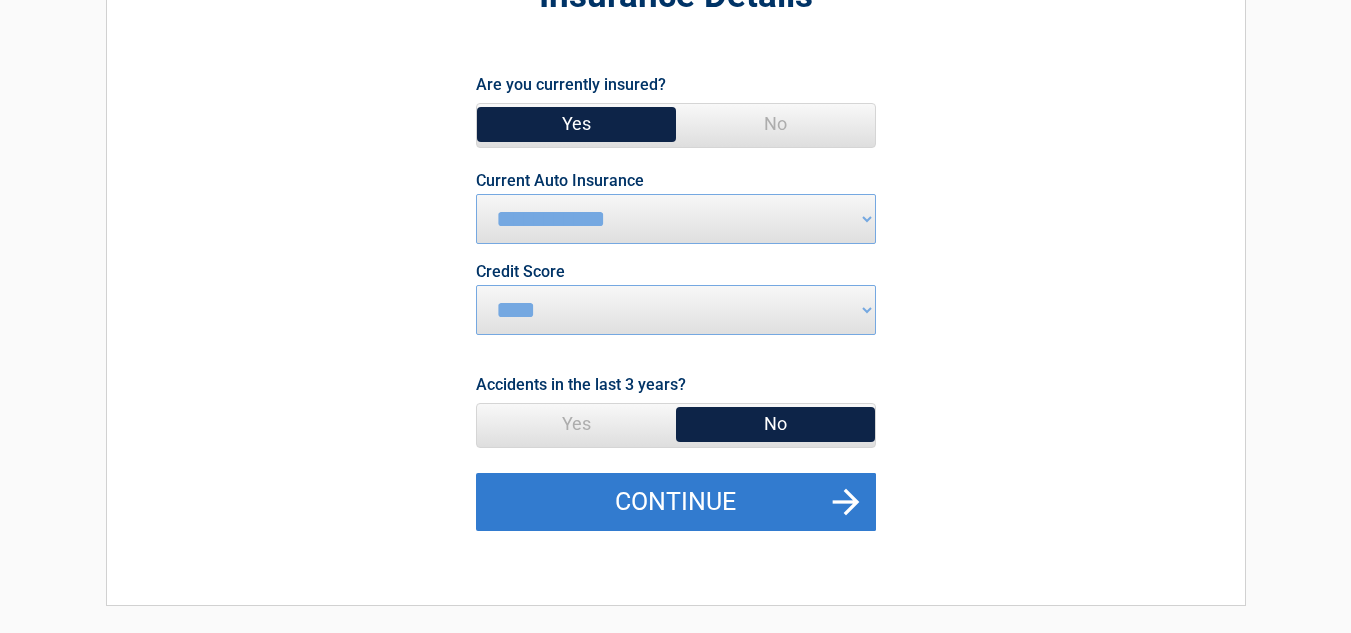click on "Continue" at bounding box center (676, 502) 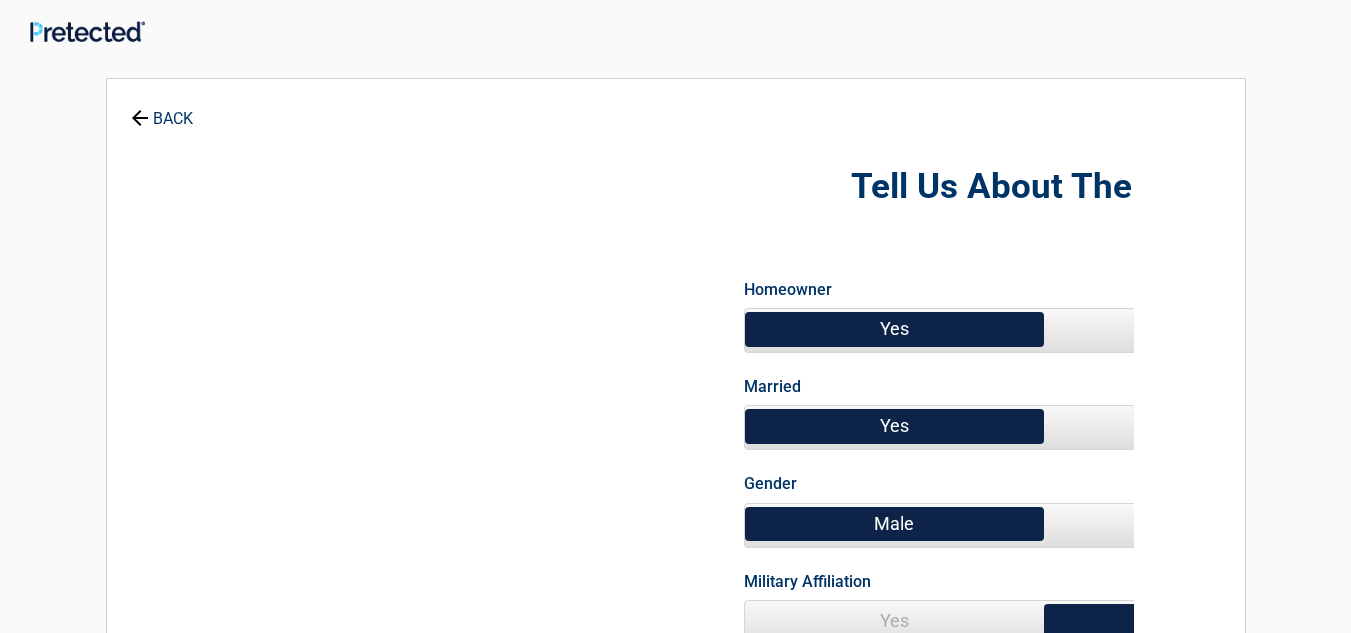 scroll, scrollTop: 0, scrollLeft: 0, axis: both 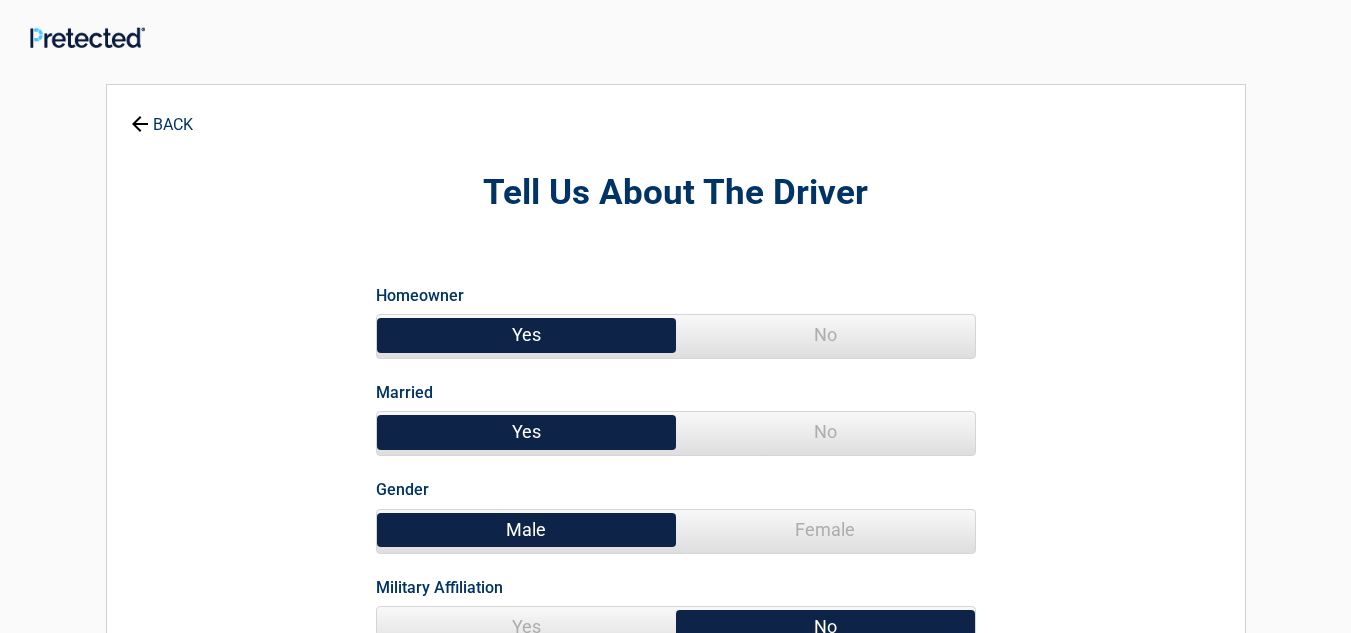 click on "Yes" at bounding box center [526, 335] 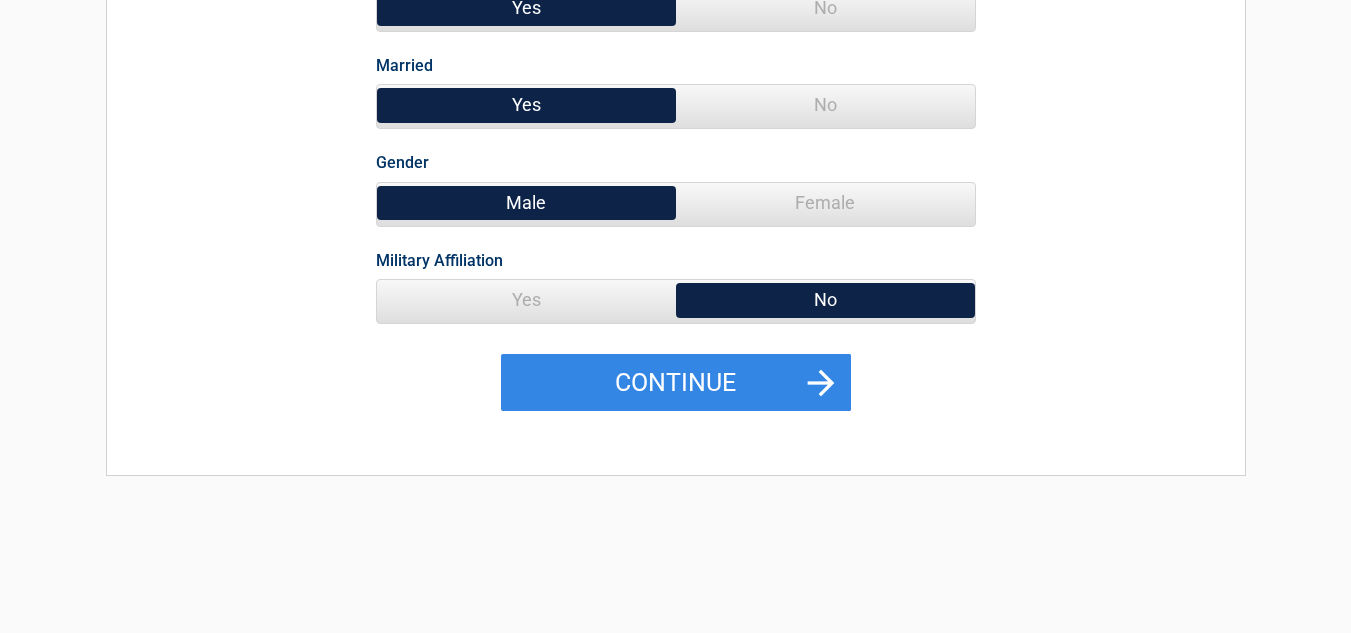 scroll, scrollTop: 392, scrollLeft: 0, axis: vertical 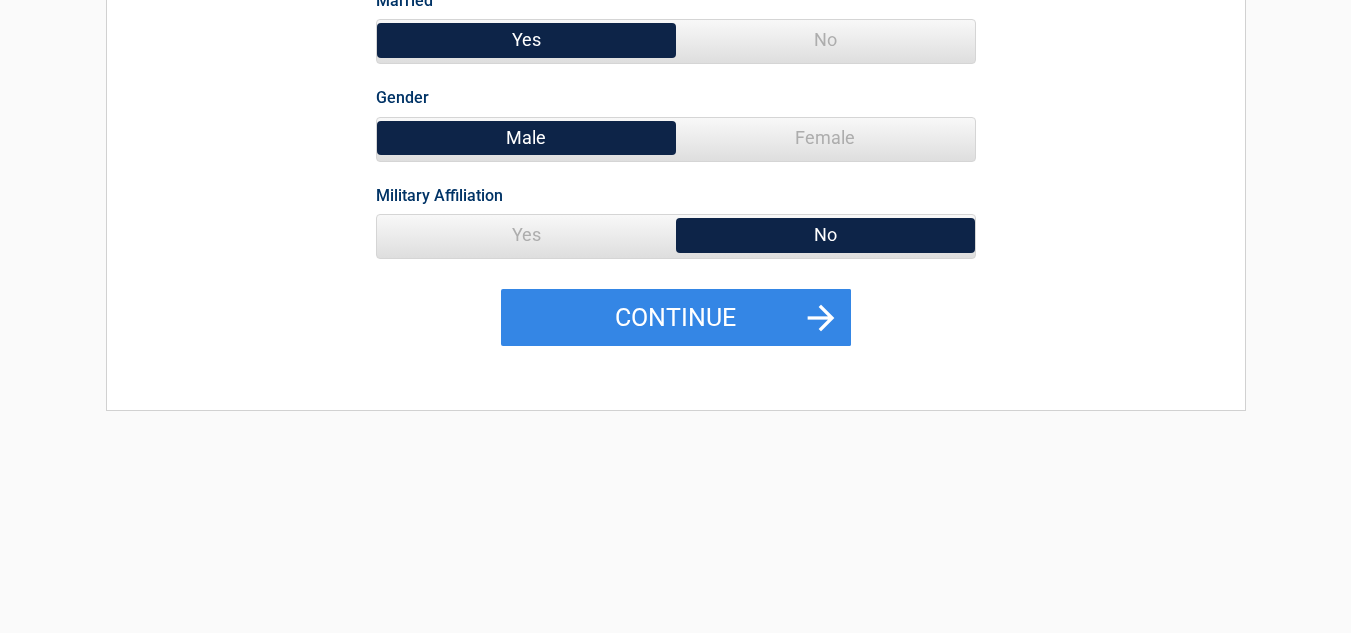 click on "Yes" at bounding box center (526, 235) 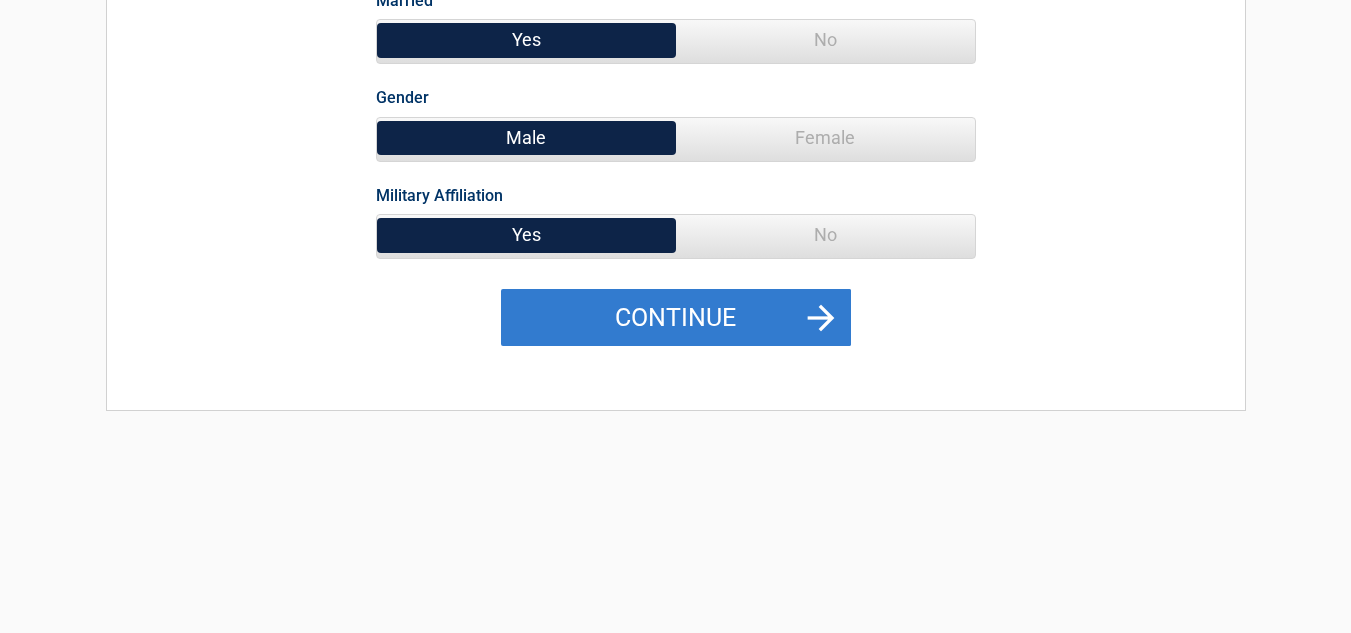 click on "Continue" at bounding box center (676, 318) 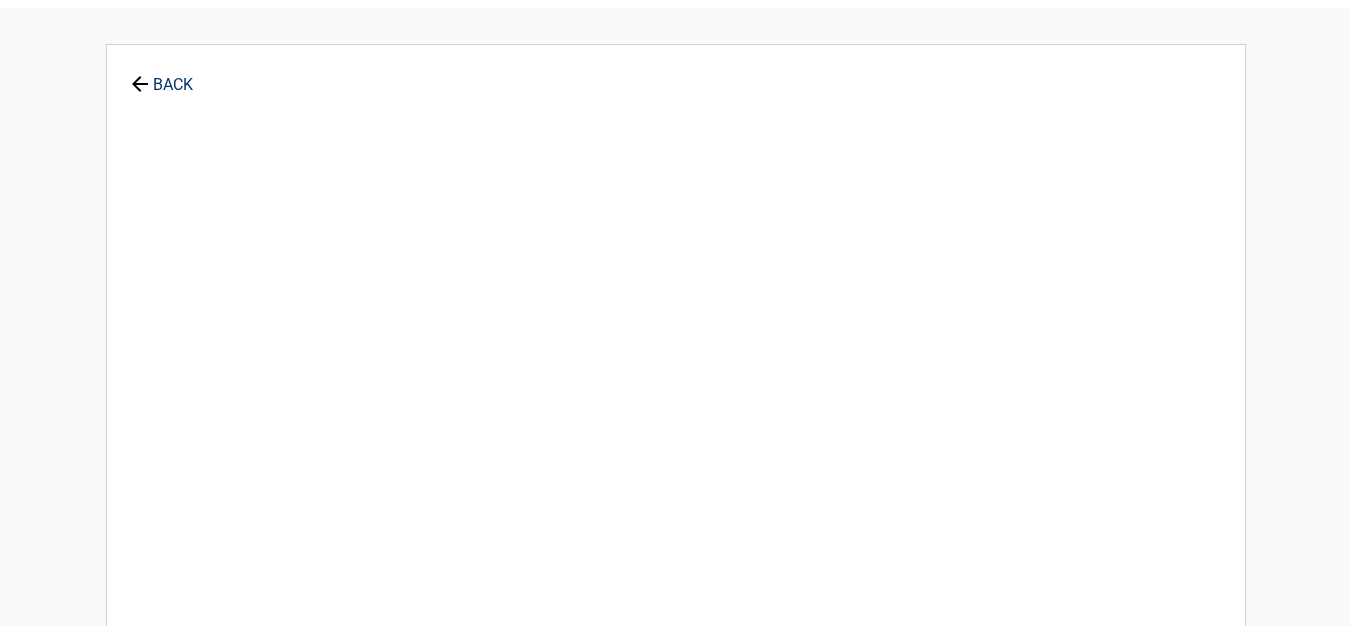 scroll, scrollTop: 0, scrollLeft: 0, axis: both 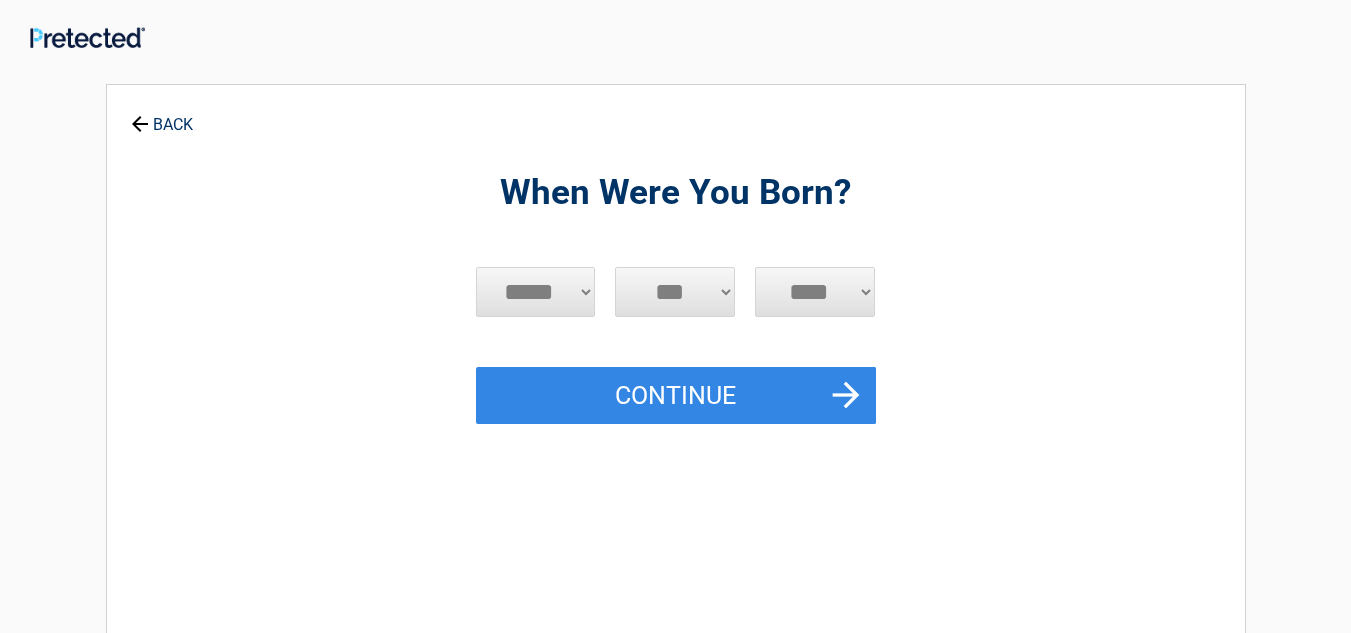 click on "*****
***
***
***
***
***
***
***
***
***
***
***
***" at bounding box center [536, 292] 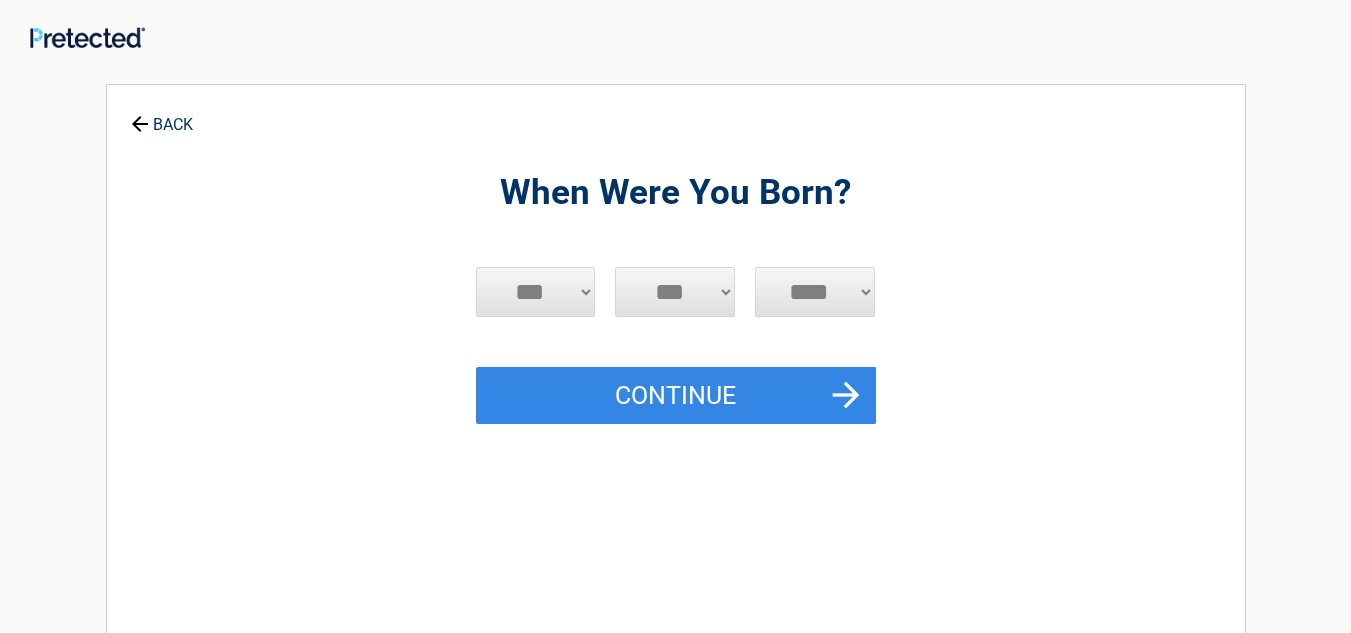 click on "*****
***
***
***
***
***
***
***
***
***
***
***
***" at bounding box center [536, 292] 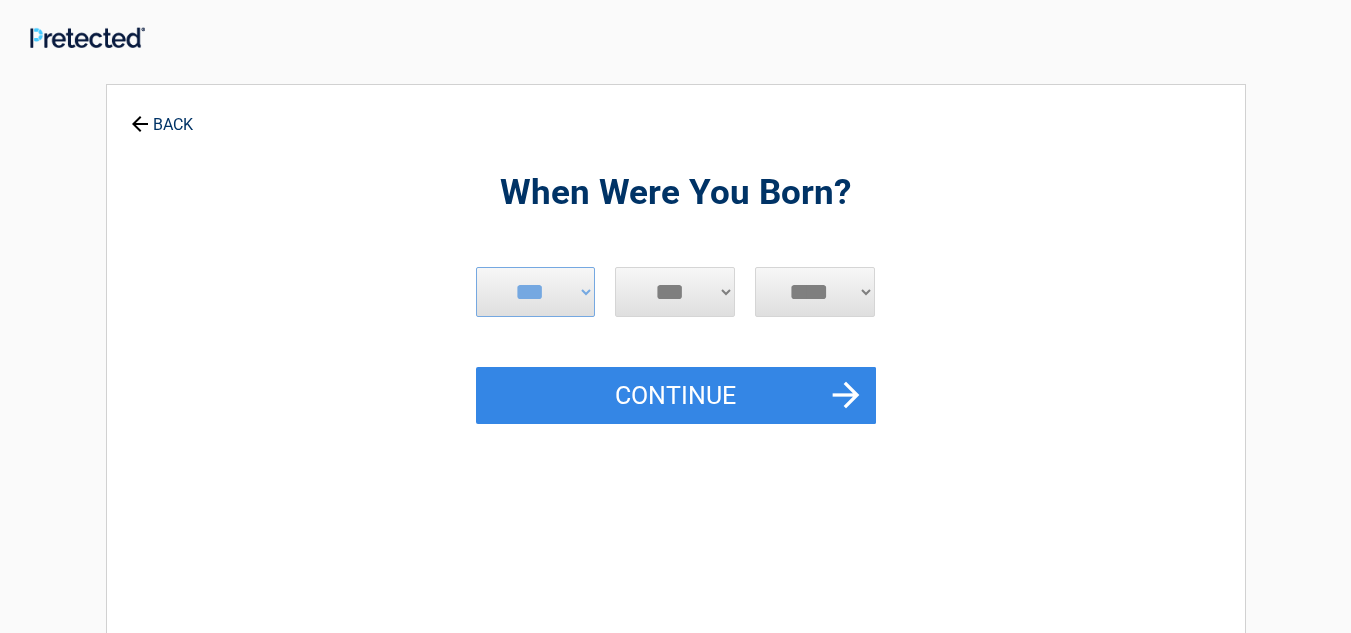 click on "*** * * * * * * * * * ** ** ** ** ** ** ** ** ** ** ** ** ** ** ** ** ** ** ** ** **" at bounding box center (675, 292) 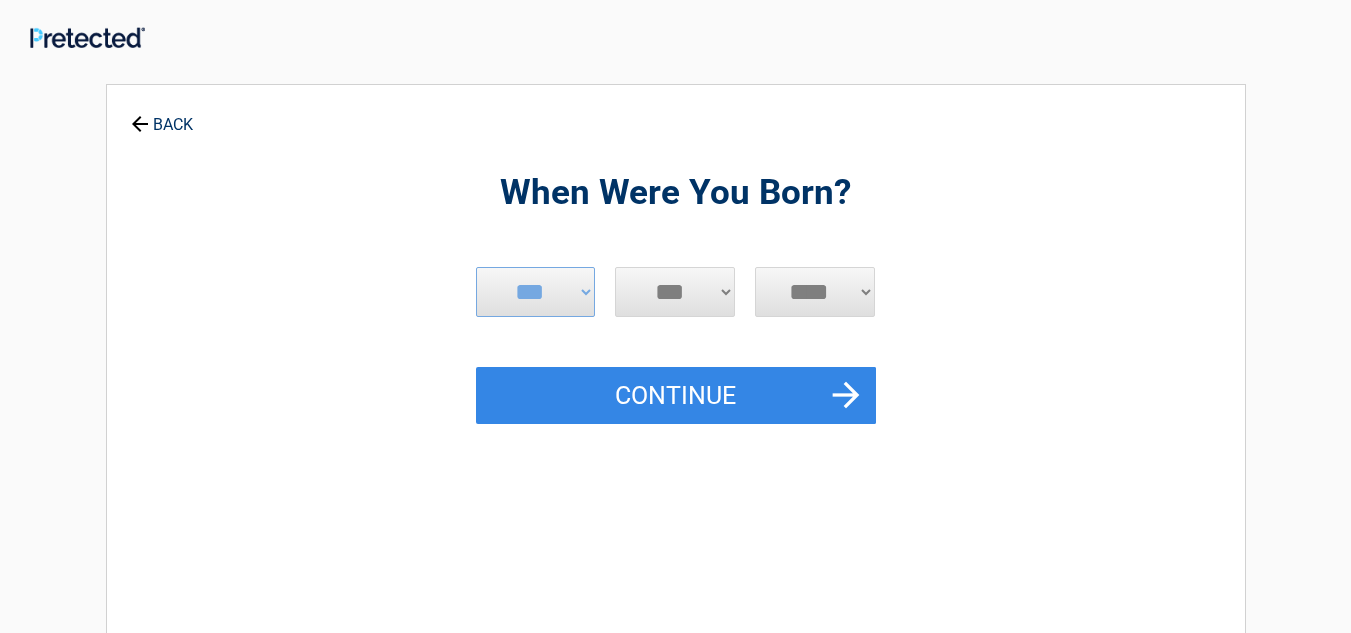 select on "**" 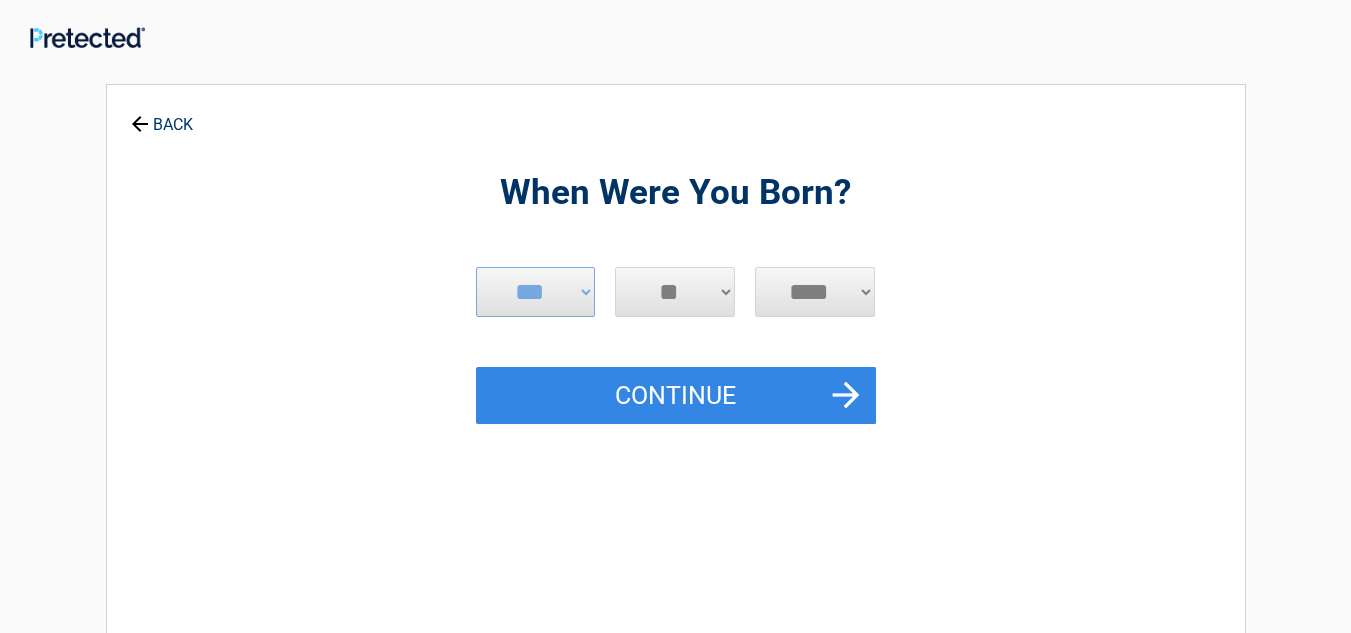 click on "*** * * * * * * * * * ** ** ** ** ** ** ** ** ** ** ** ** ** ** ** ** ** ** ** ** **" at bounding box center (675, 292) 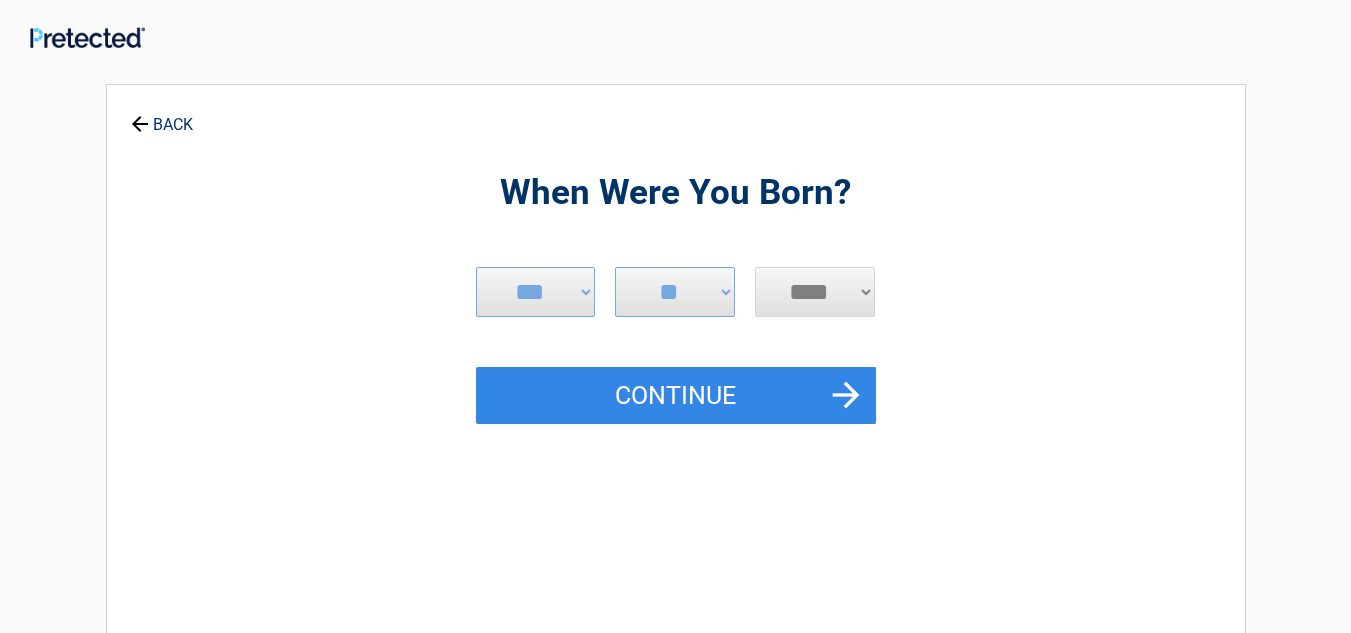 click on "****
****
****
****
****
****
****
****
****
****
****
****
****
****
****
****
****
****
****
****
****
****
****
****
****
****
****
****
****
****
****
****
****
****
****
****
****
****
****
****
****
****
****
****
****
****
****
****
****
****
****
****
****
****
****
****
****
****
****
****
****
****
****
****" at bounding box center [815, 292] 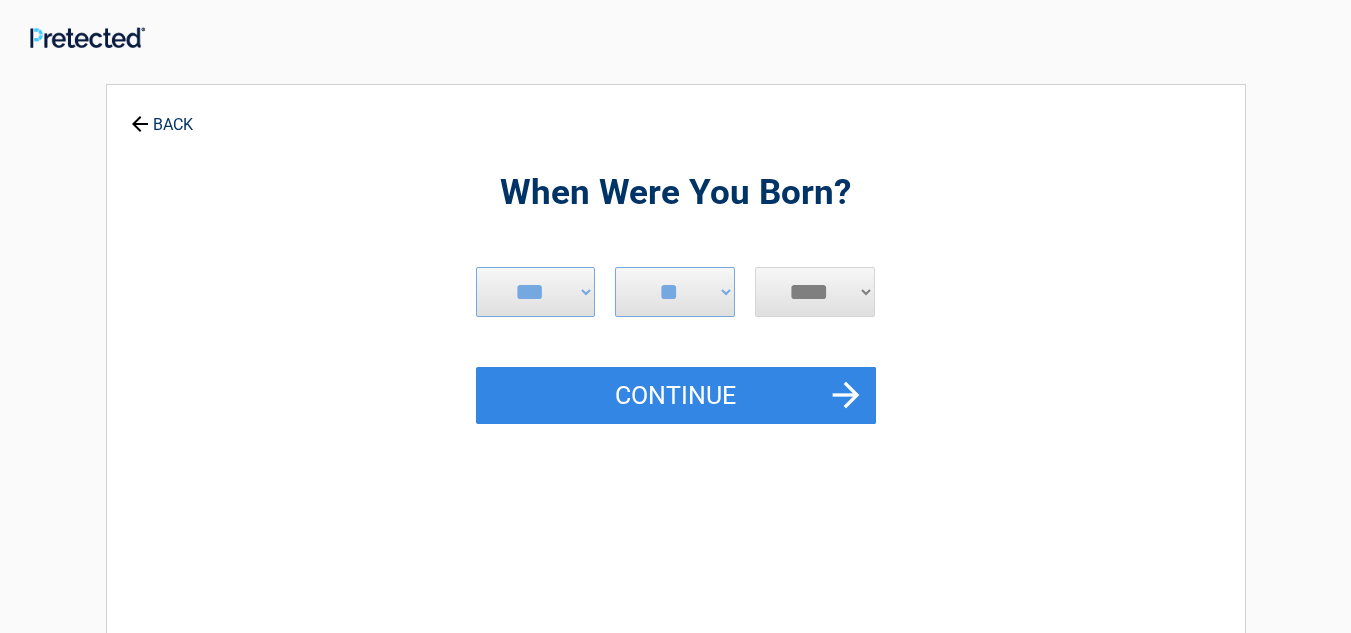 click on "****
****
****
****
****
****
****
****
****
****
****
****
****
****
****
****
****
****
****
****
****
****
****
****
****
****
****
****
****
****
****
****
****
****
****
****
****
****
****
****
****
****
****
****
****
****
****
****
****
****
****
****
****
****
****
****
****
****
****
****
****
****
****
****" at bounding box center [815, 292] 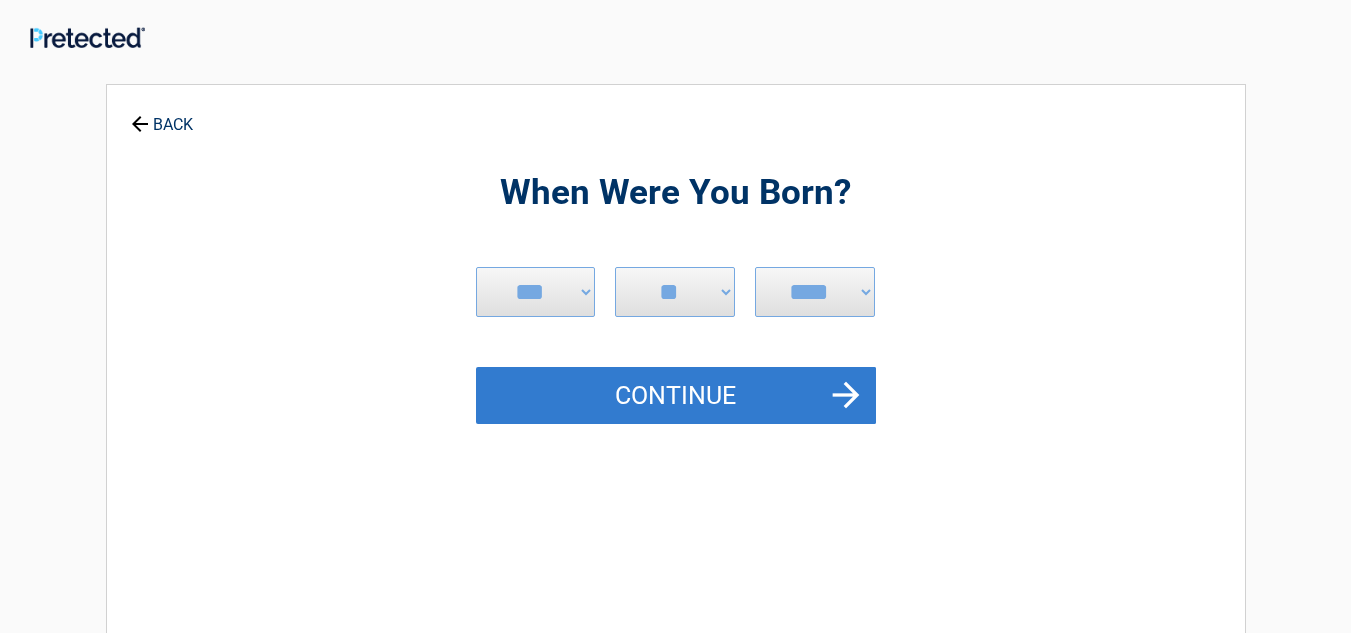 click on "Continue" at bounding box center [676, 396] 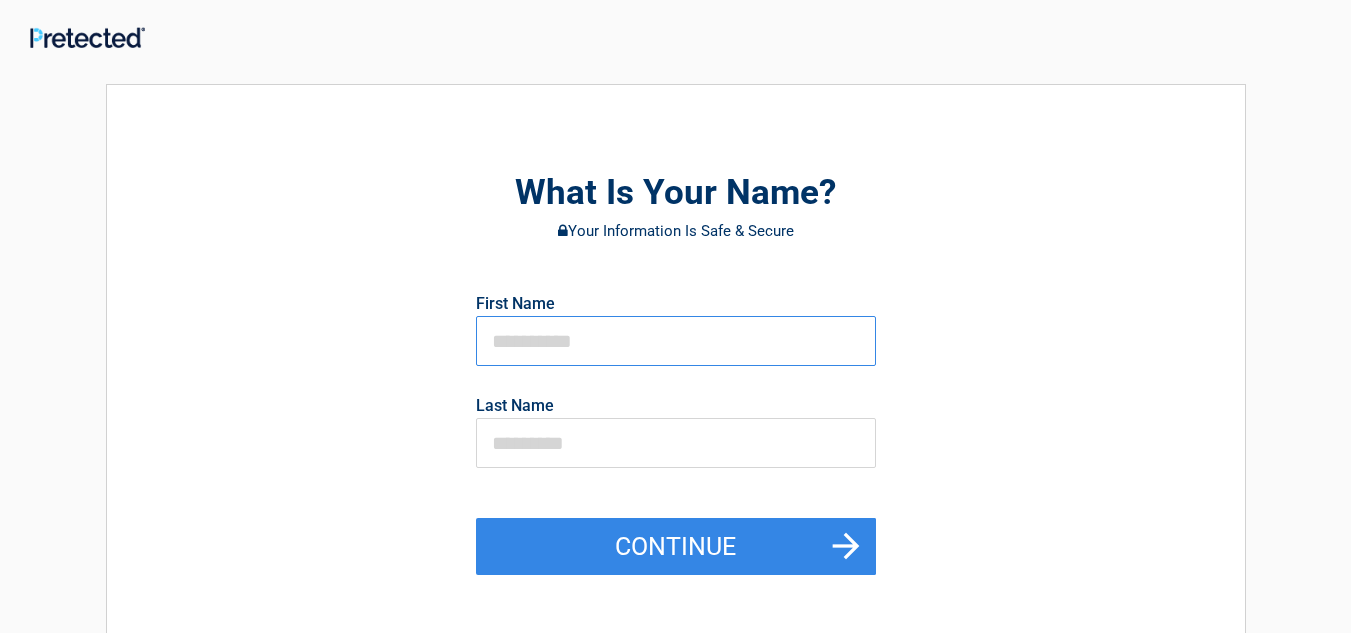 click at bounding box center (676, 341) 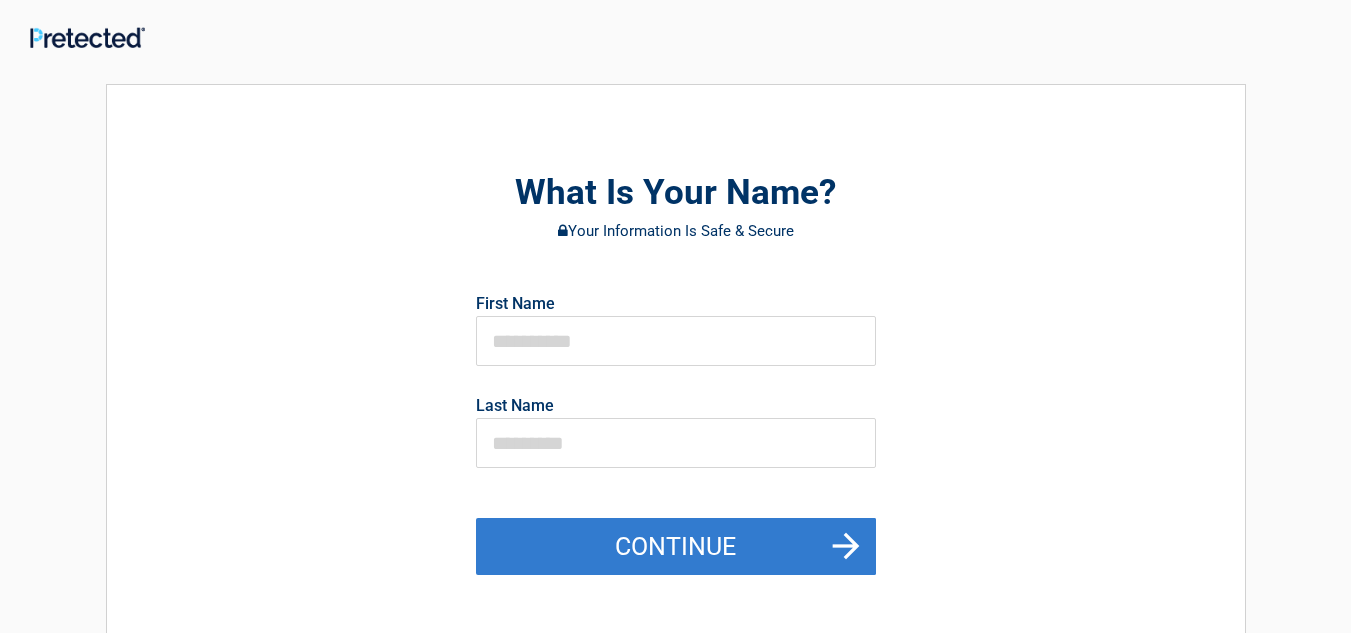 click on "Continue" at bounding box center (676, 547) 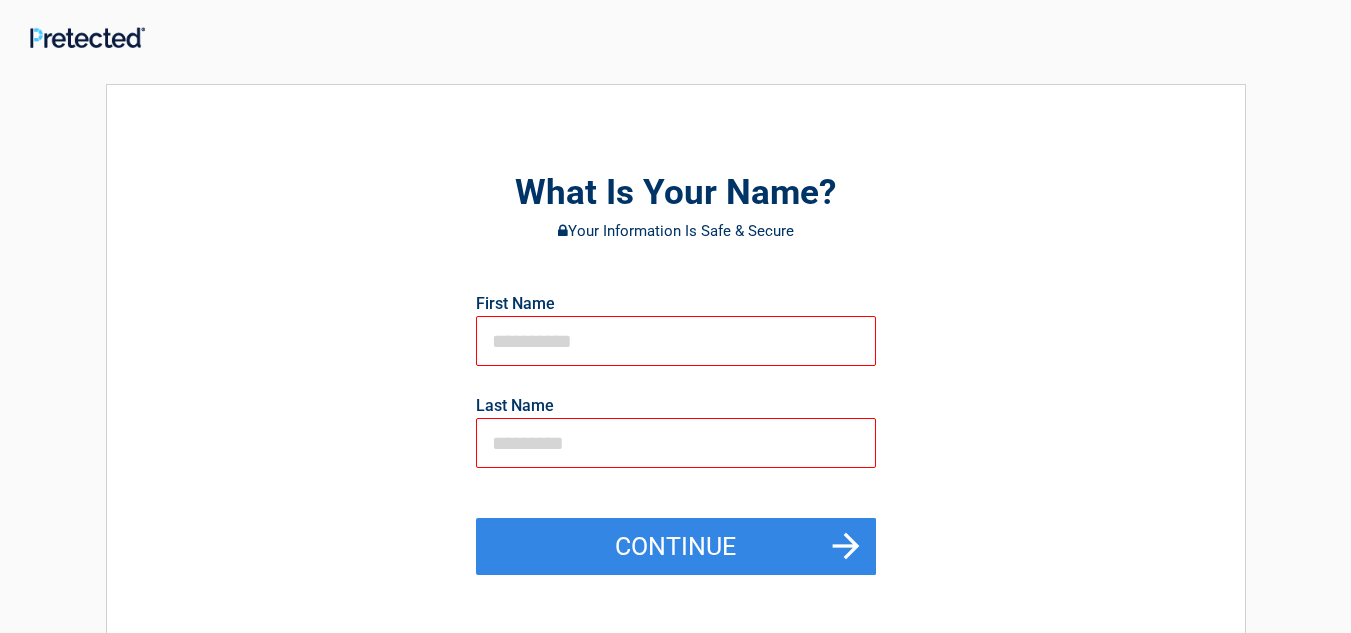 click at bounding box center (676, 443) 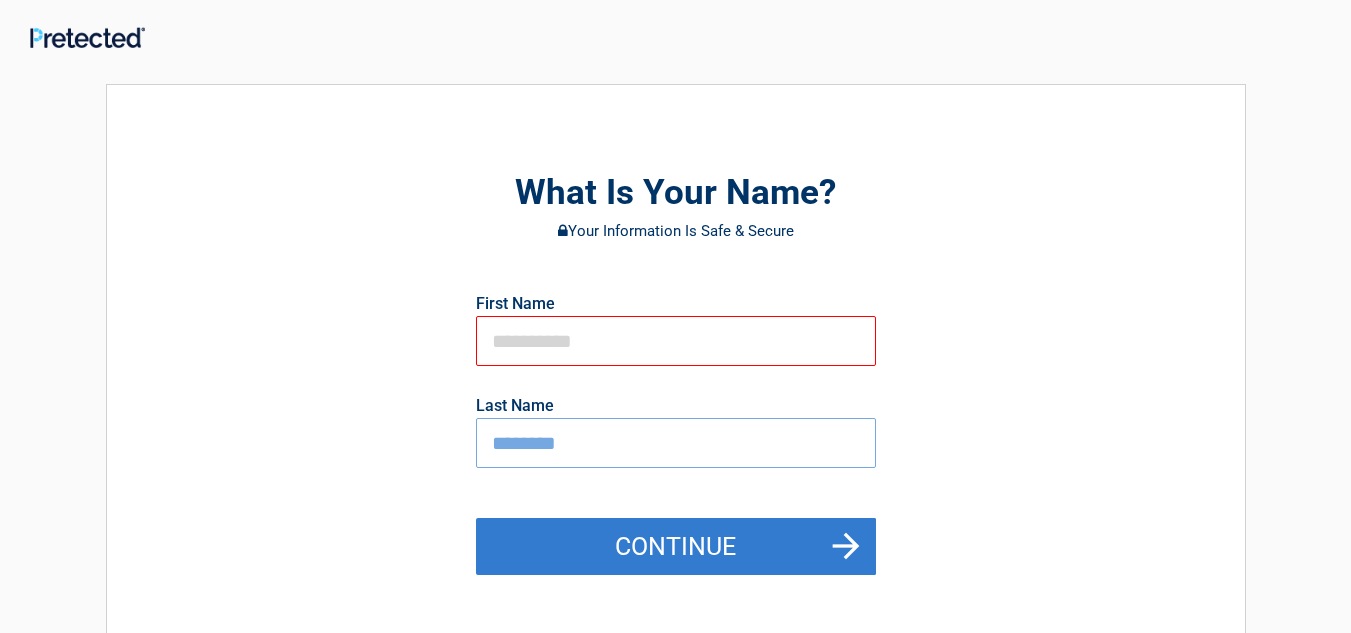 type on "********" 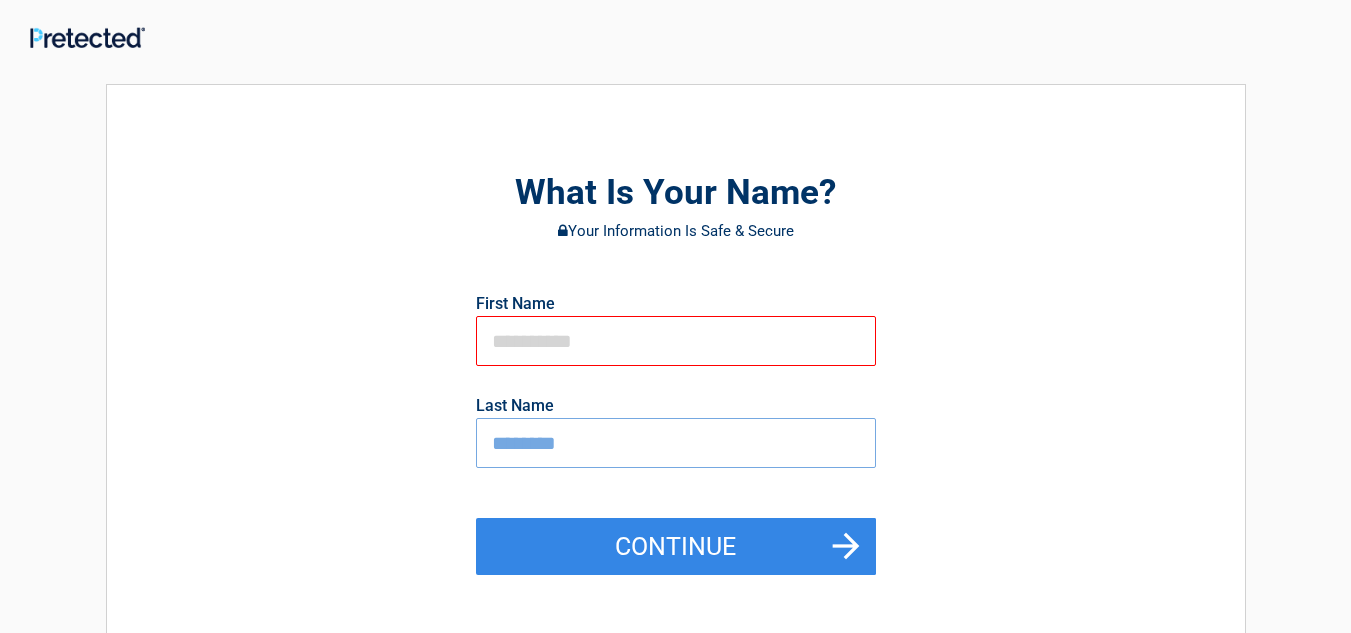 click at bounding box center [676, 341] 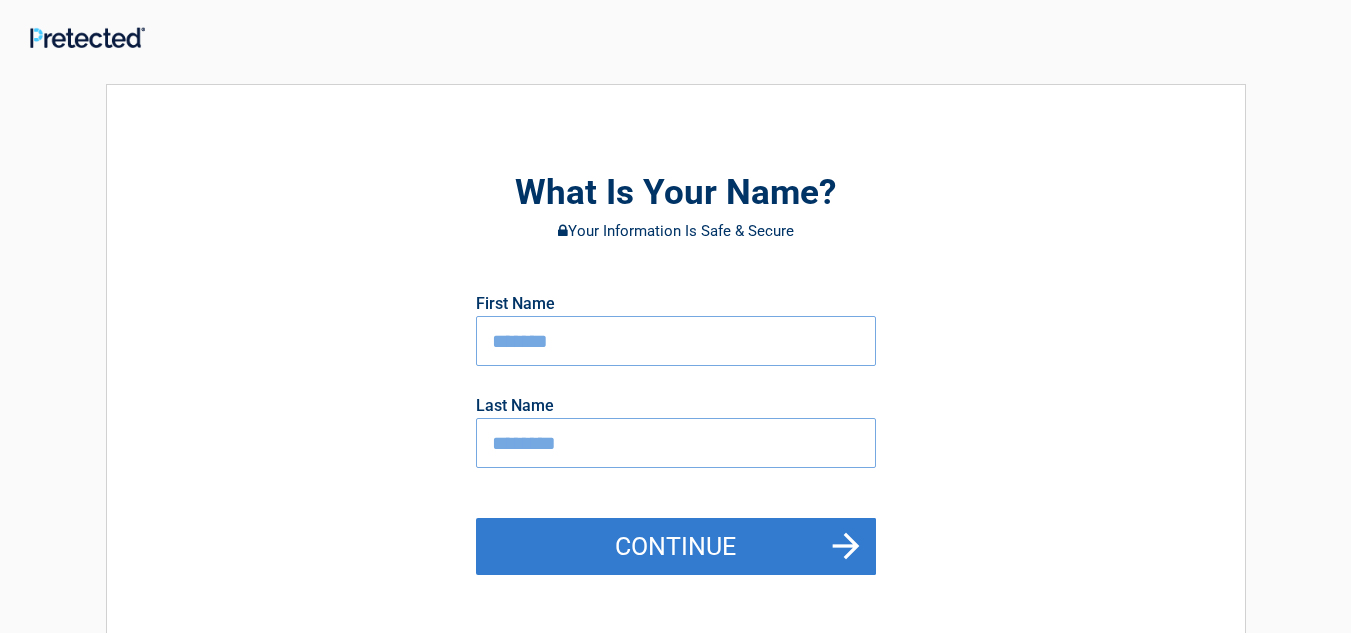 type on "*******" 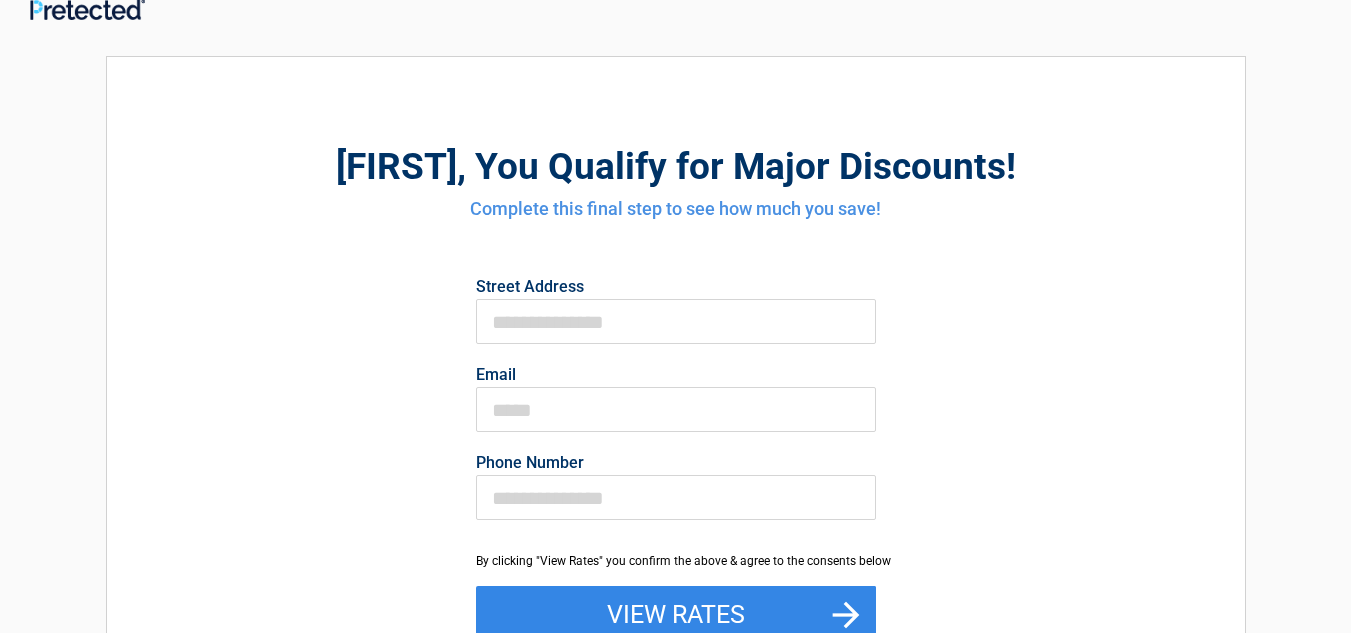 scroll, scrollTop: 23, scrollLeft: 0, axis: vertical 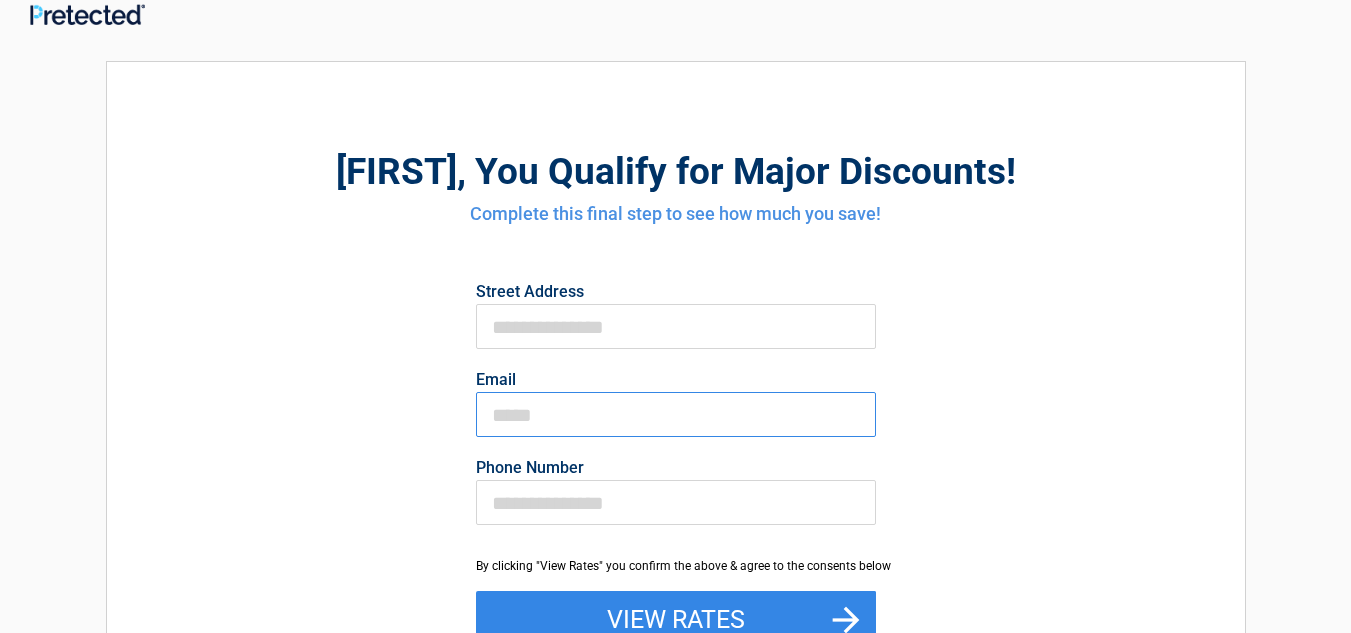 click on "Email" at bounding box center (676, 414) 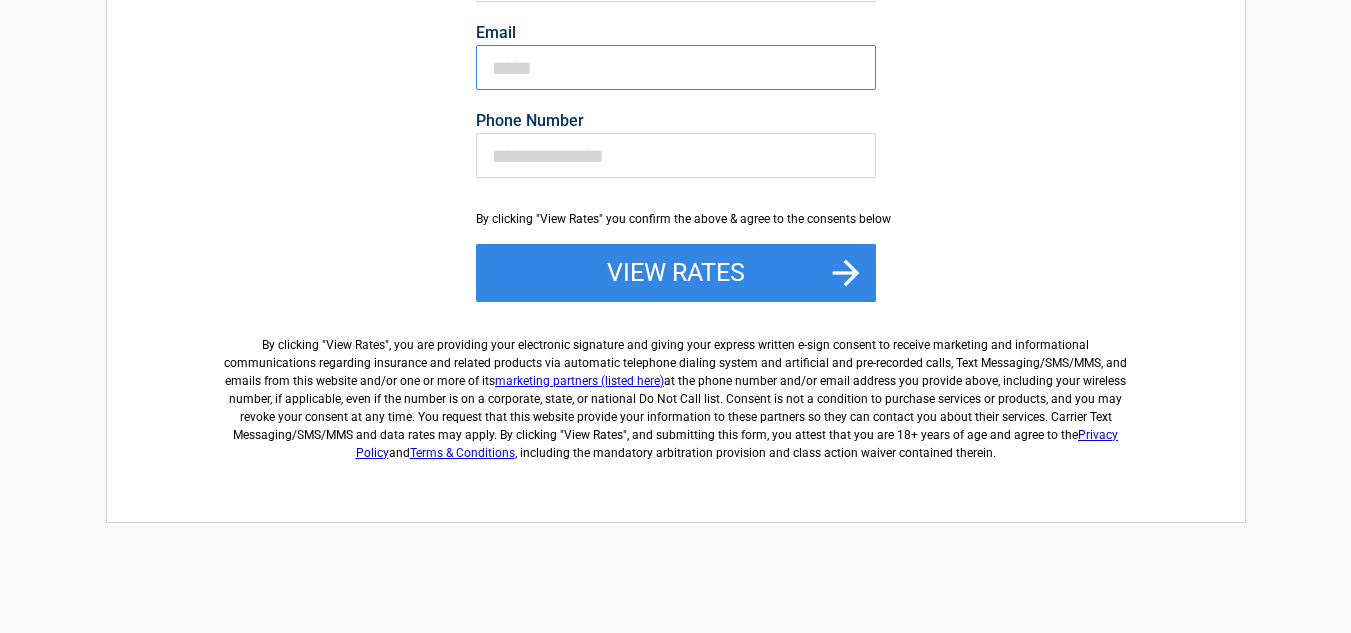 scroll, scrollTop: 446, scrollLeft: 0, axis: vertical 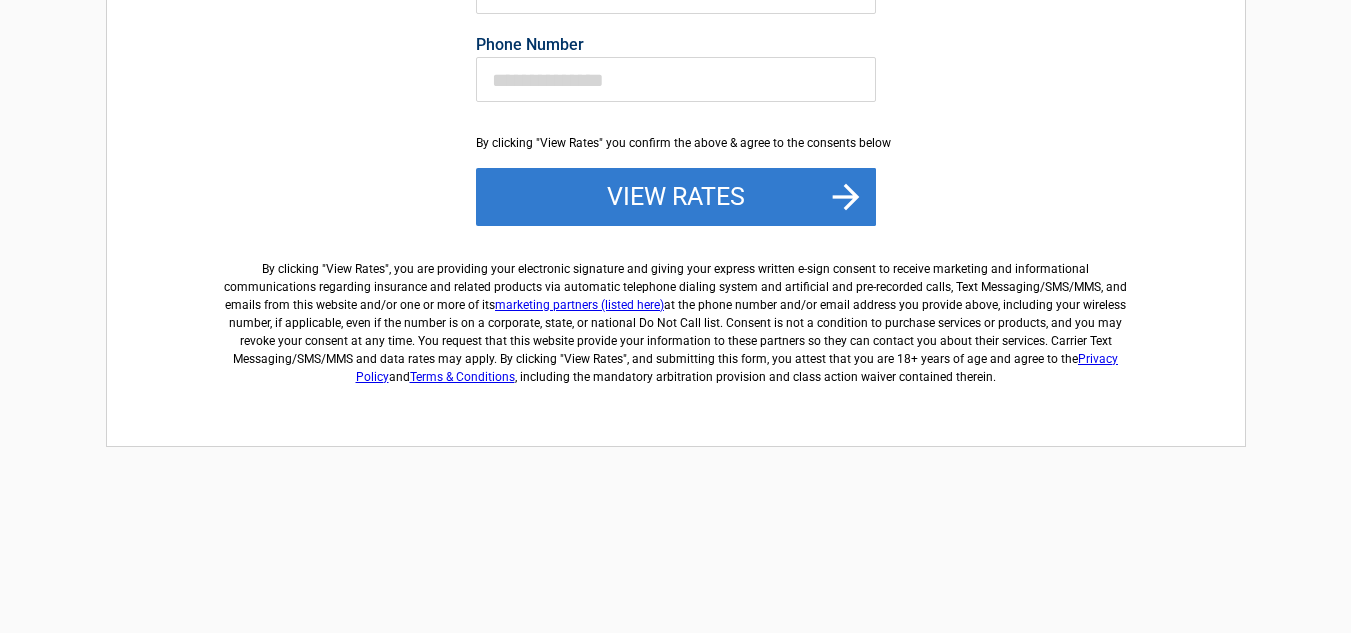 click on "View Rates" at bounding box center (676, 197) 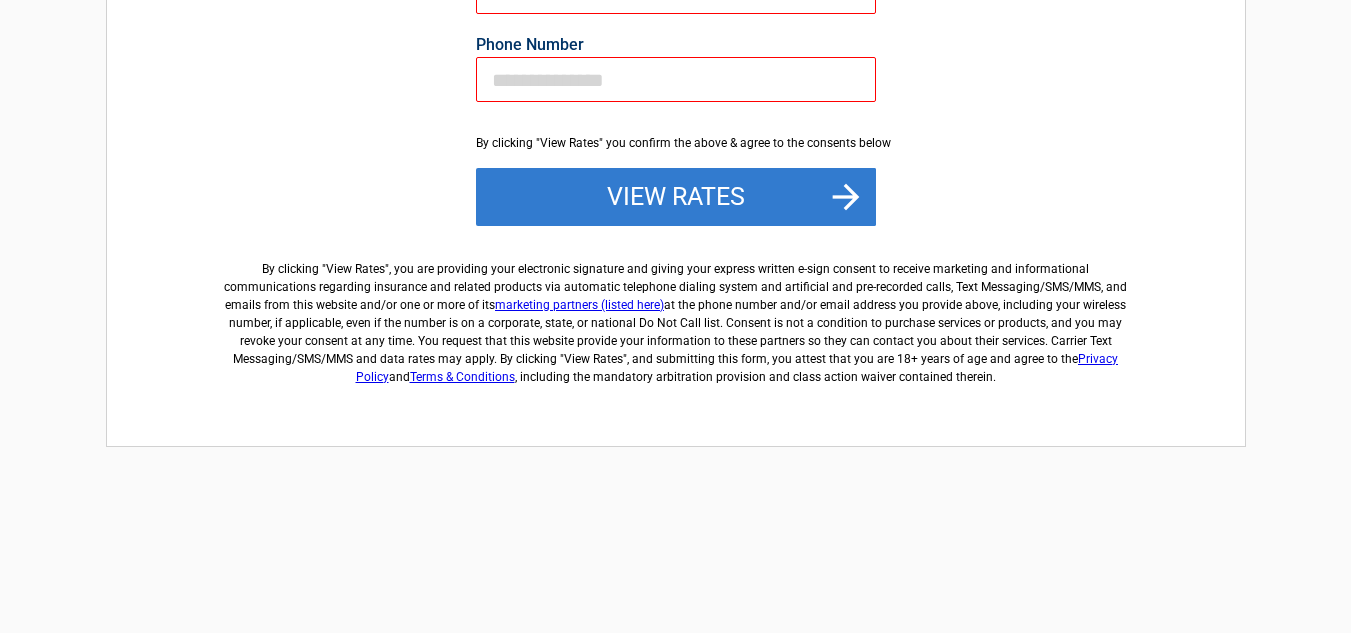 scroll, scrollTop: 415, scrollLeft: 0, axis: vertical 